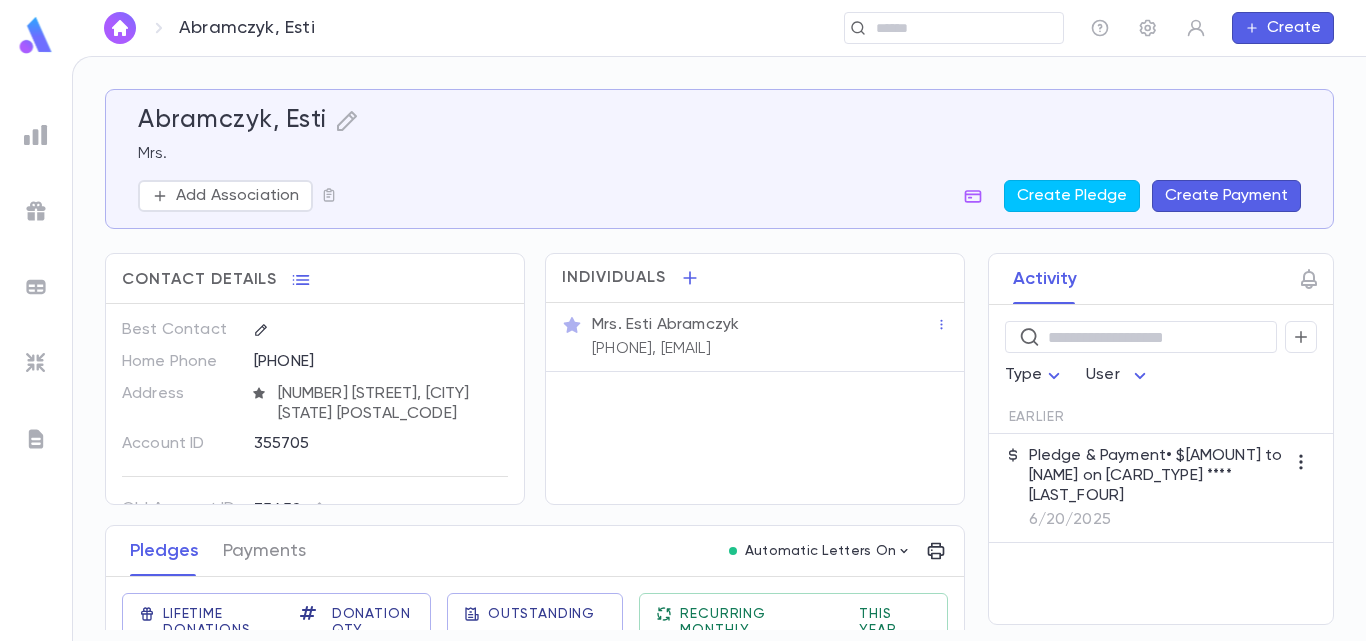 scroll, scrollTop: 0, scrollLeft: 0, axis: both 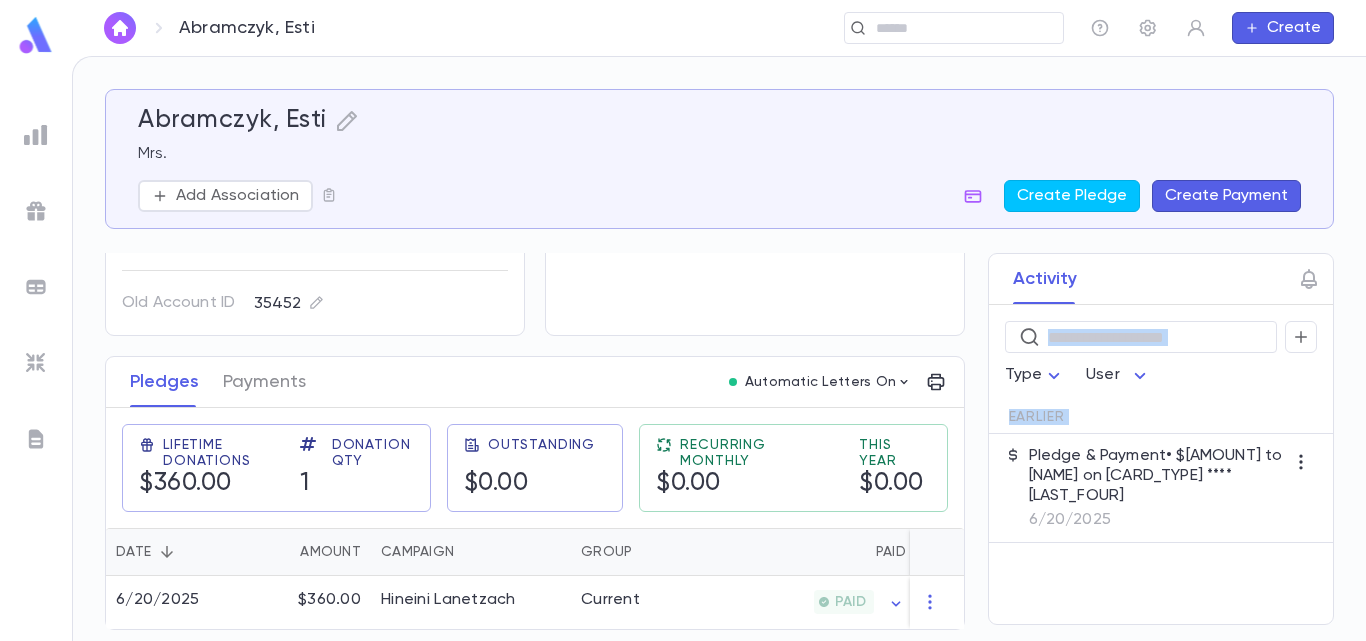 drag, startPoint x: 961, startPoint y: 400, endPoint x: 967, endPoint y: 276, distance: 124.14507 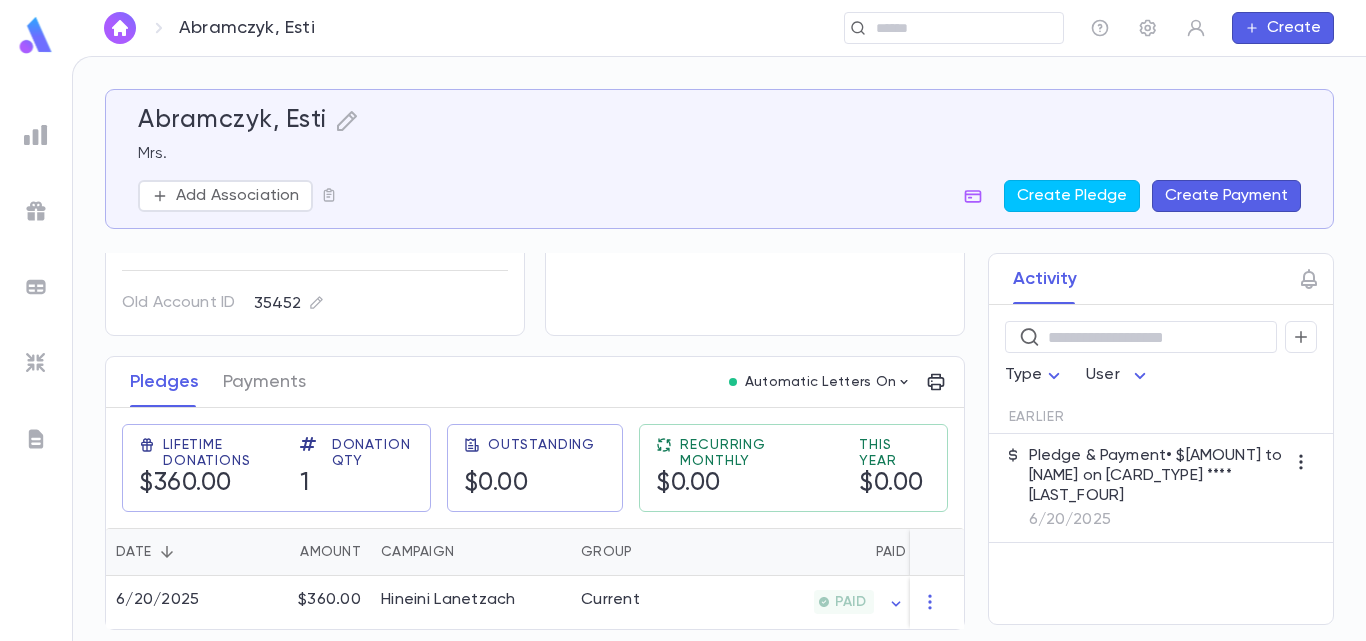 click on "• $[AMOUNT] to [NAME] on [CARD_TYPE] ****[LAST_FOUR] [DATE]" at bounding box center [1143, 439] 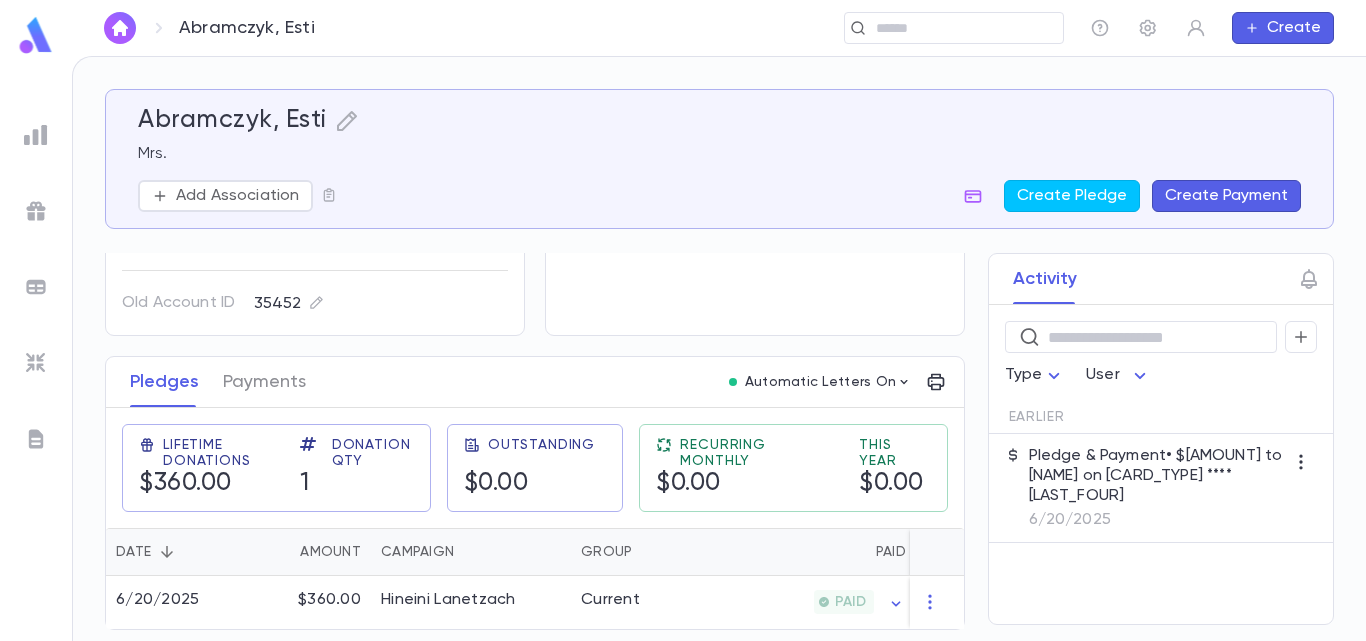 drag, startPoint x: 964, startPoint y: 414, endPoint x: 960, endPoint y: 305, distance: 109.07337 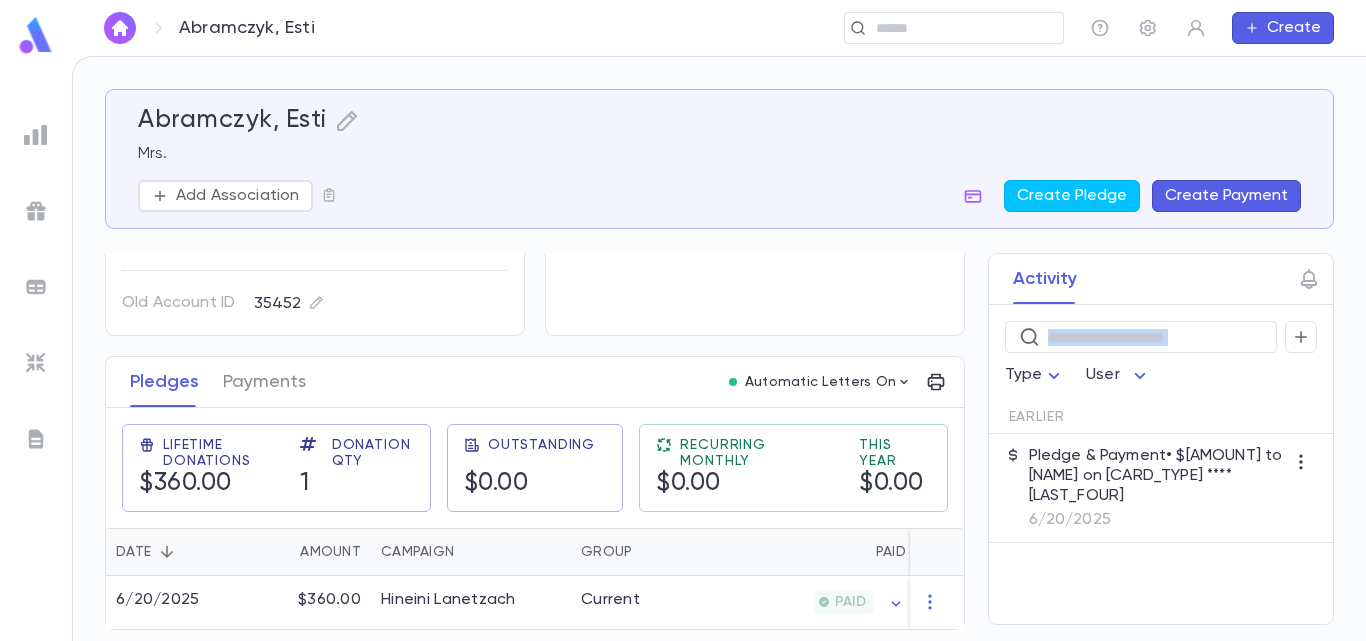 click on "• $[AMOUNT] to [NAME] on [CARD_TYPE] ****[LAST_FOUR] [DATE]" at bounding box center (1143, 439) 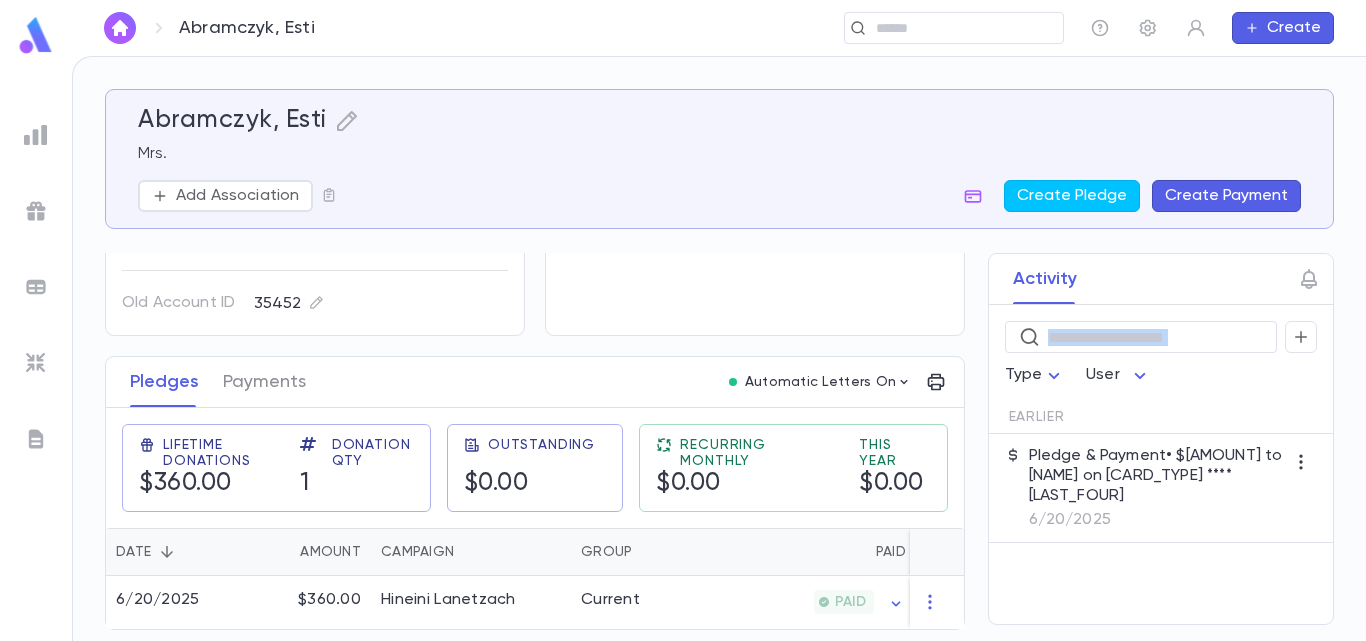 click at bounding box center (36, 135) 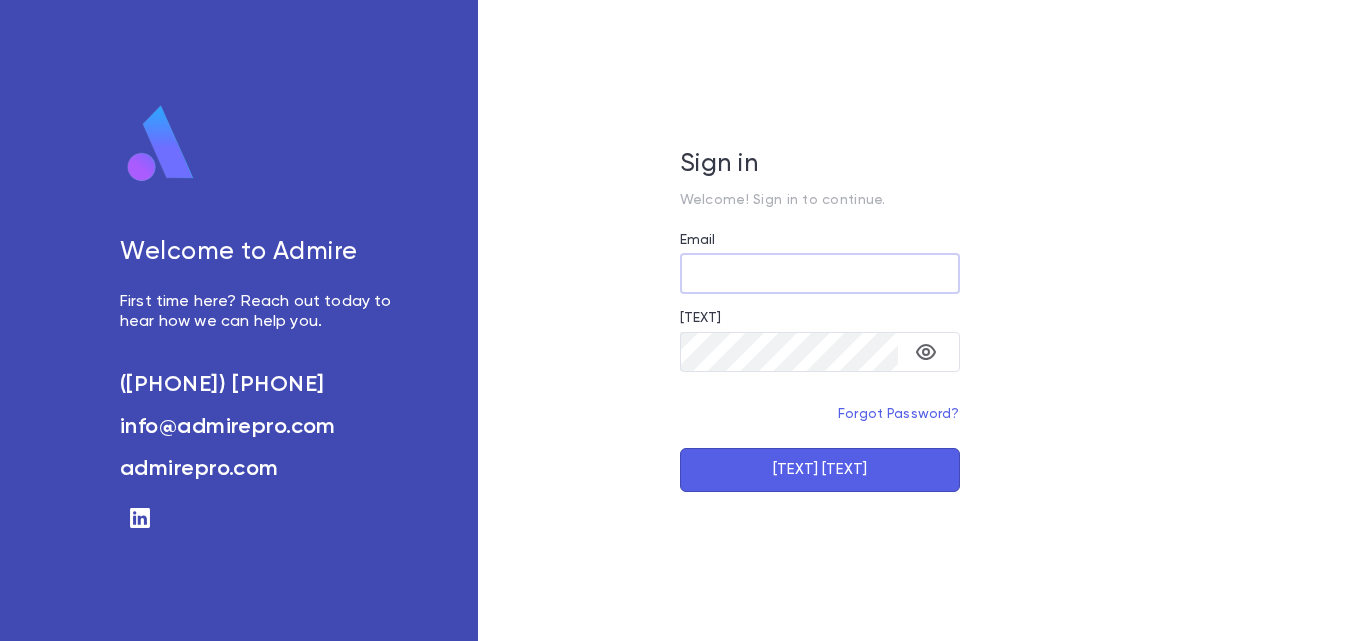 scroll, scrollTop: 0, scrollLeft: 0, axis: both 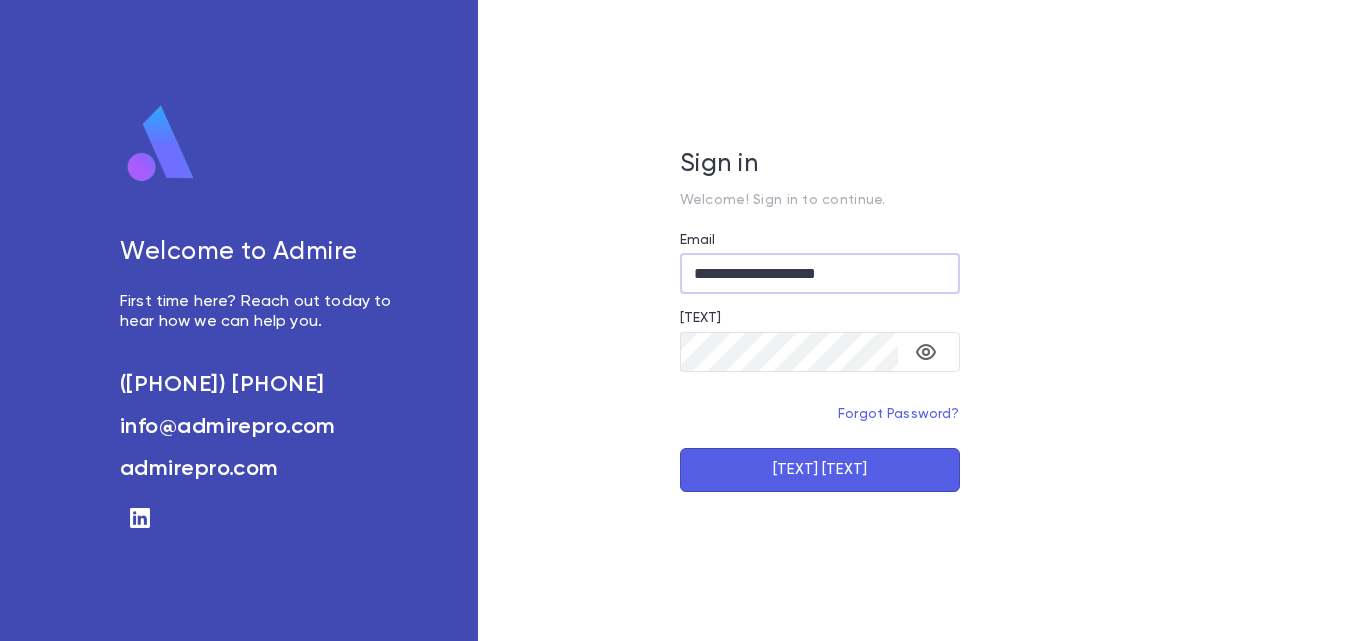 click on "[TEXT] [TEXT]" at bounding box center (820, 470) 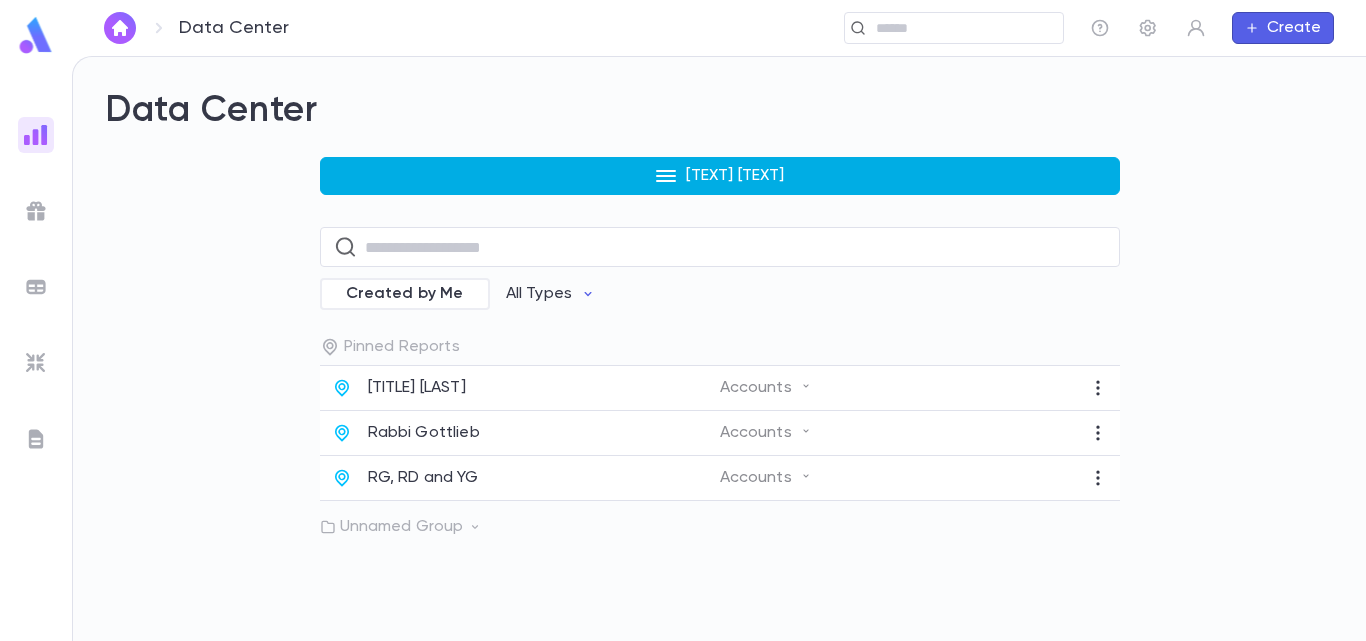 click on "[TEXT] [TEXT]" at bounding box center (735, 176) 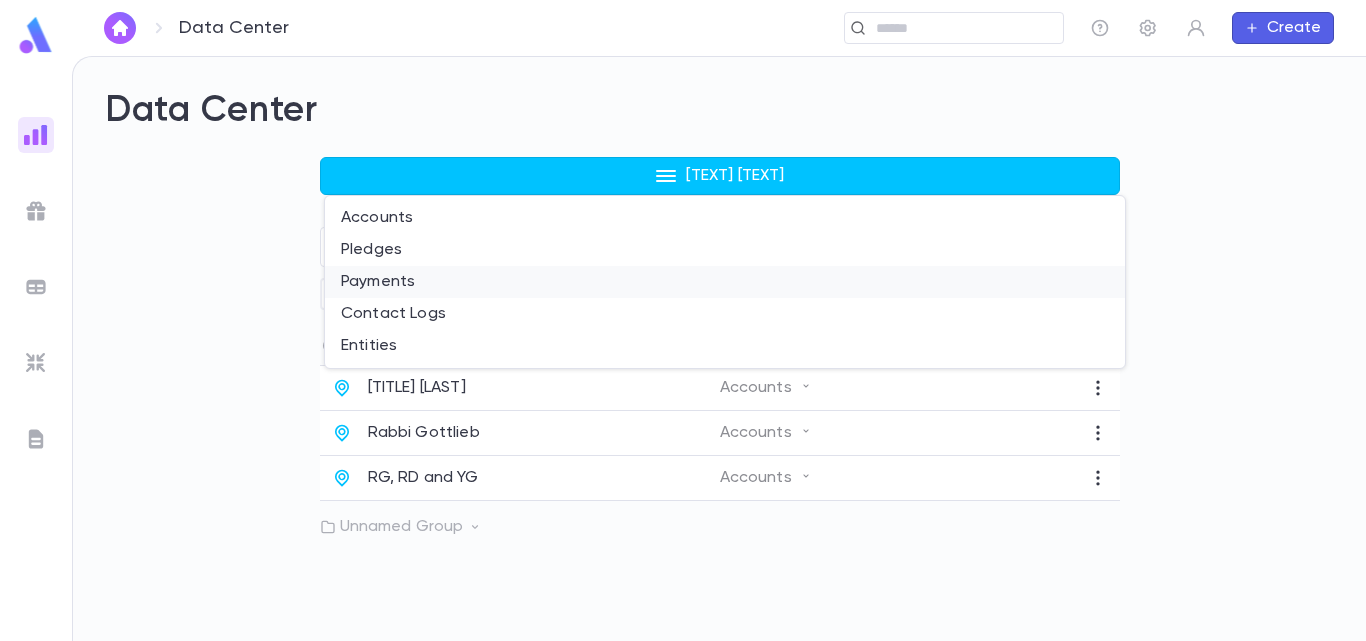 click on "Payments" at bounding box center [725, 282] 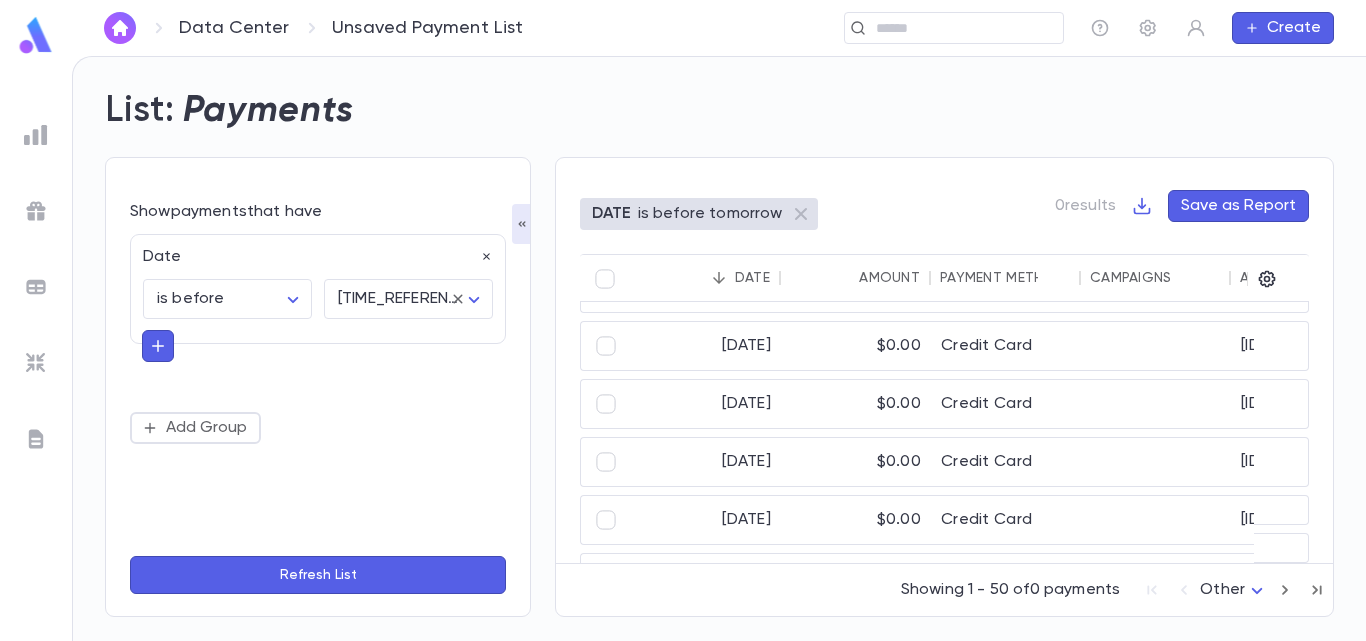 scroll, scrollTop: 546, scrollLeft: 0, axis: vertical 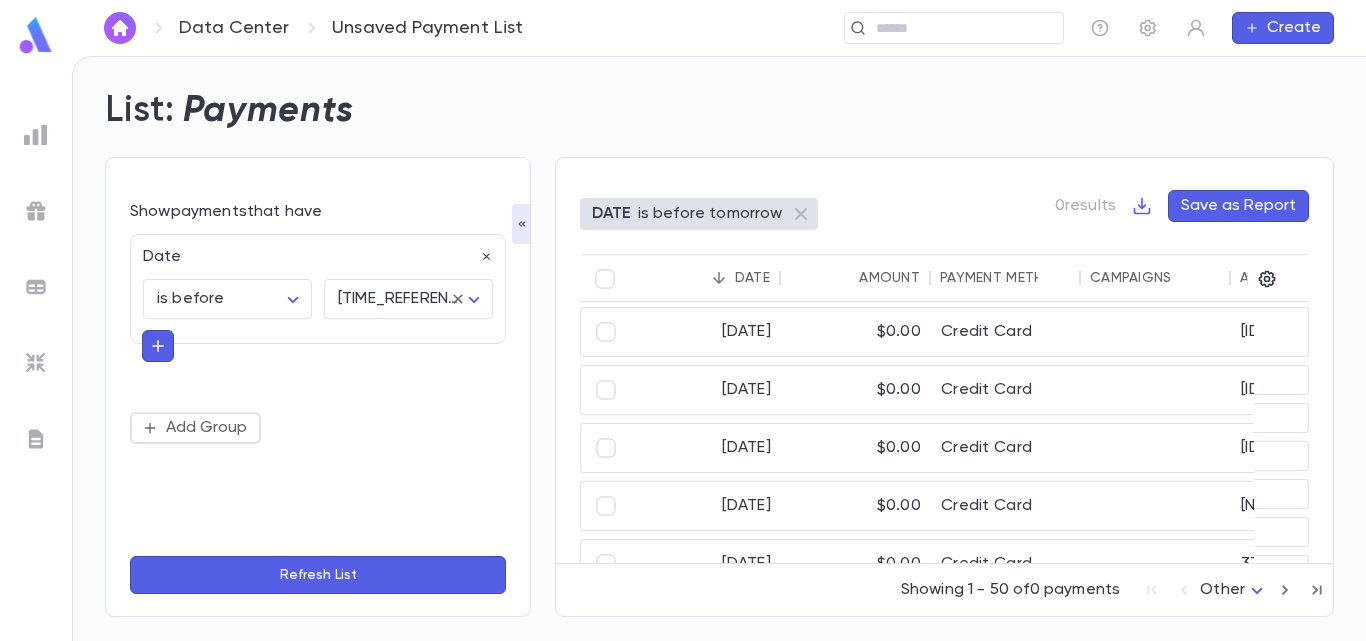 drag, startPoint x: 795, startPoint y: 554, endPoint x: 879, endPoint y: 560, distance: 84.21401 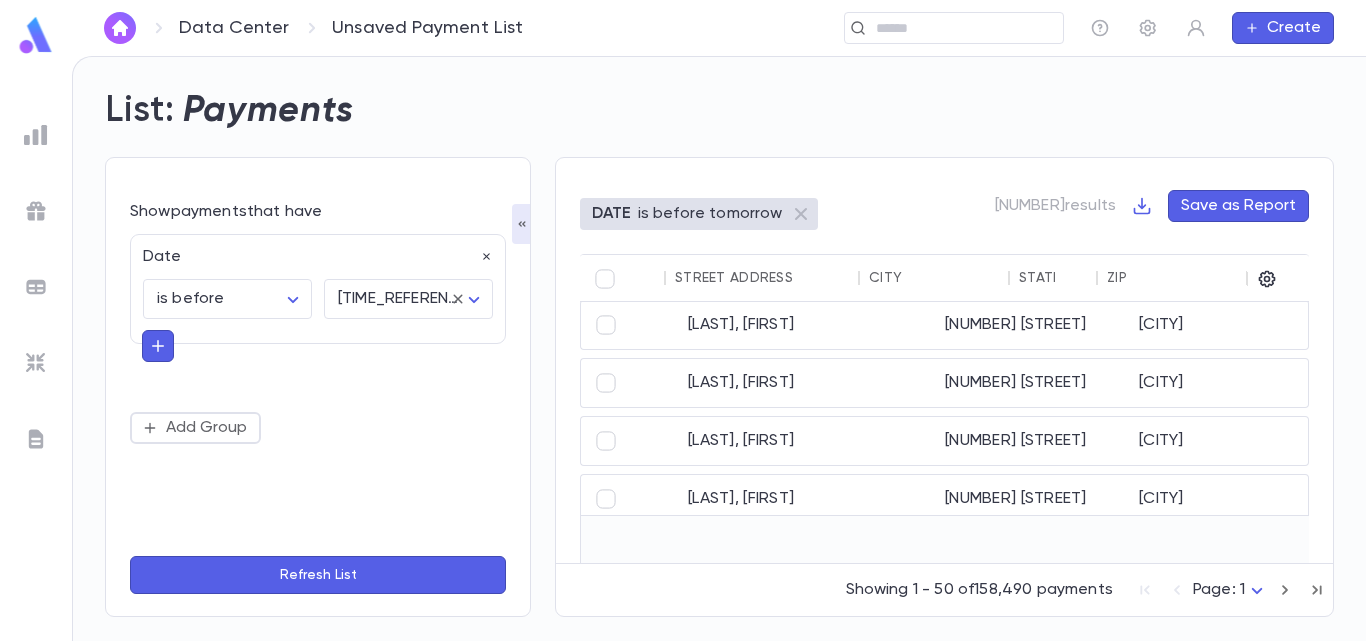scroll, scrollTop: 546, scrollLeft: 962, axis: both 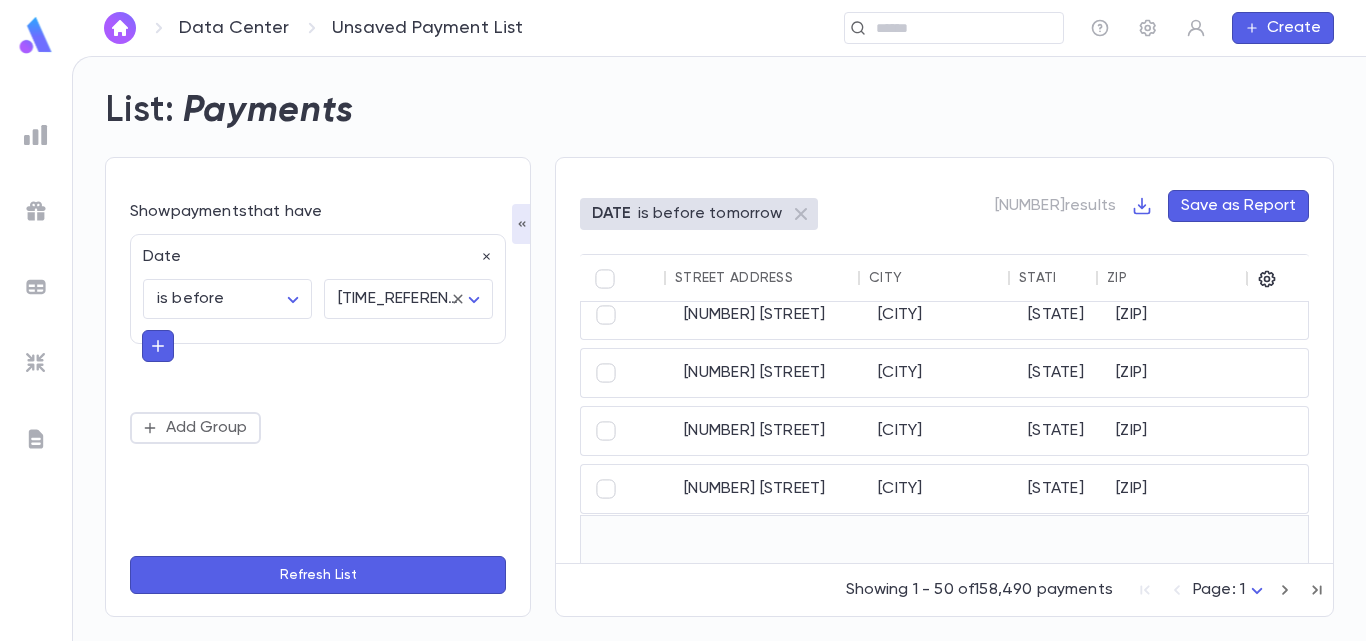 drag, startPoint x: 1314, startPoint y: 370, endPoint x: 1309, endPoint y: 294, distance: 76.1643 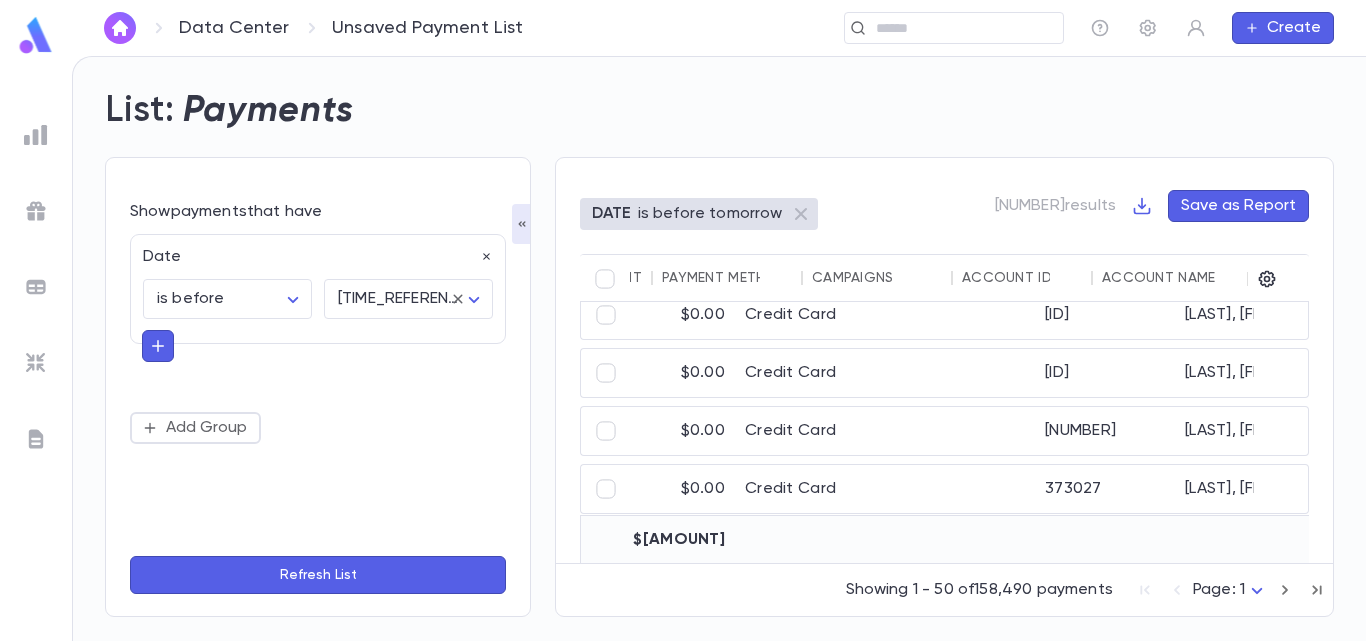 scroll, scrollTop: 546, scrollLeft: 0, axis: vertical 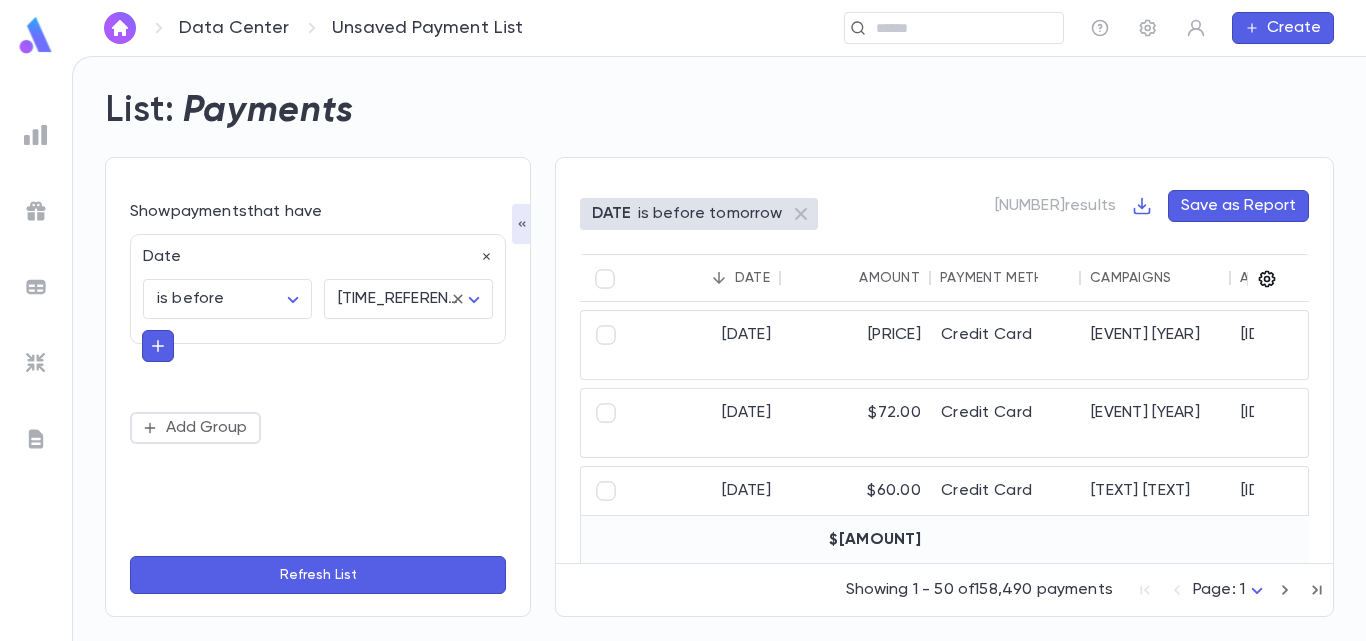 click at bounding box center [1267, 279] 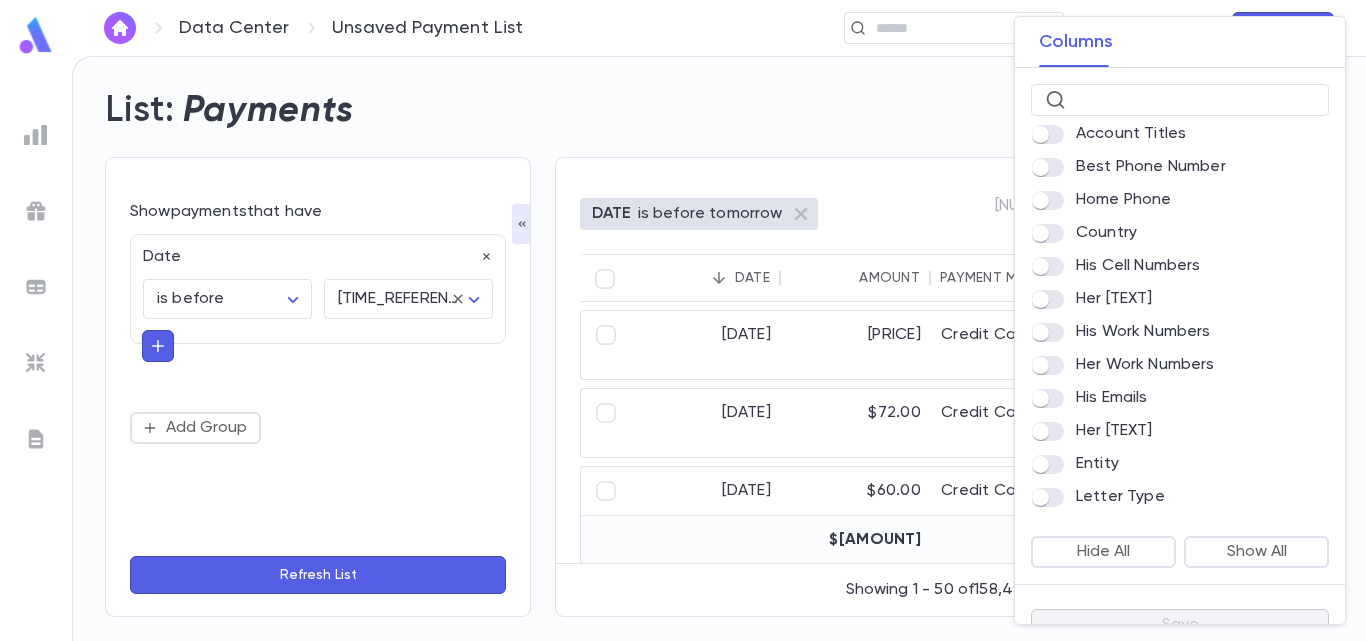 scroll, scrollTop: 1000, scrollLeft: 0, axis: vertical 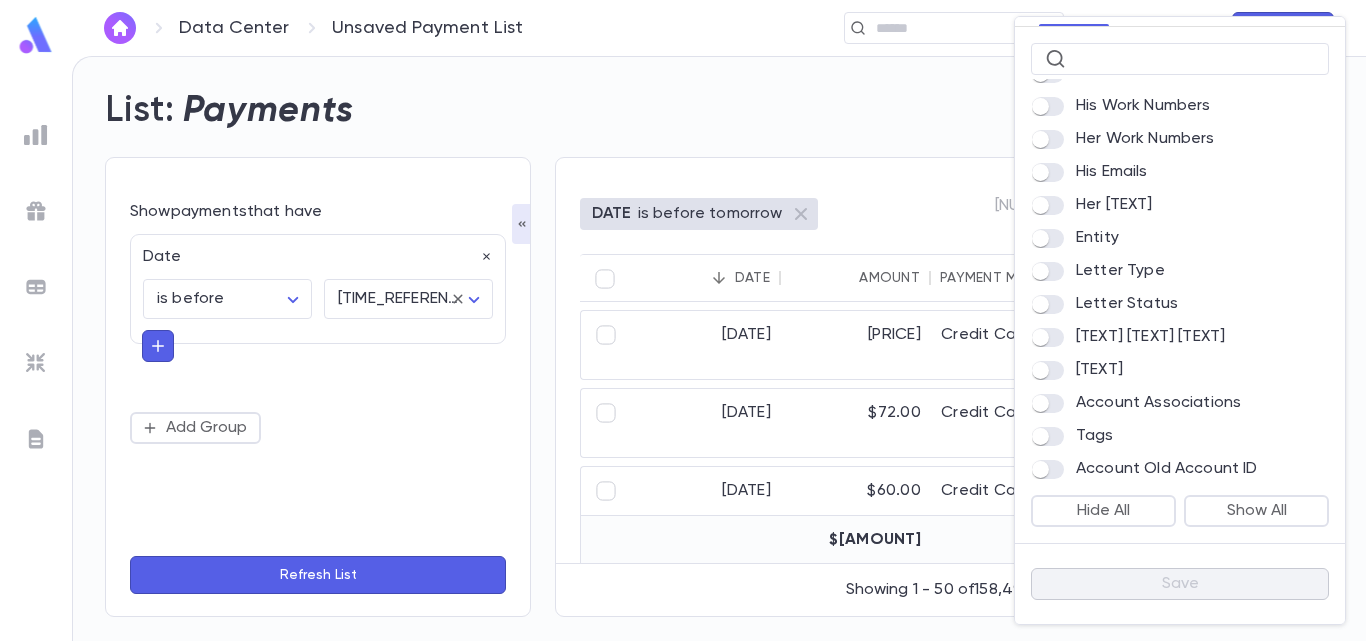 click at bounding box center [683, 320] 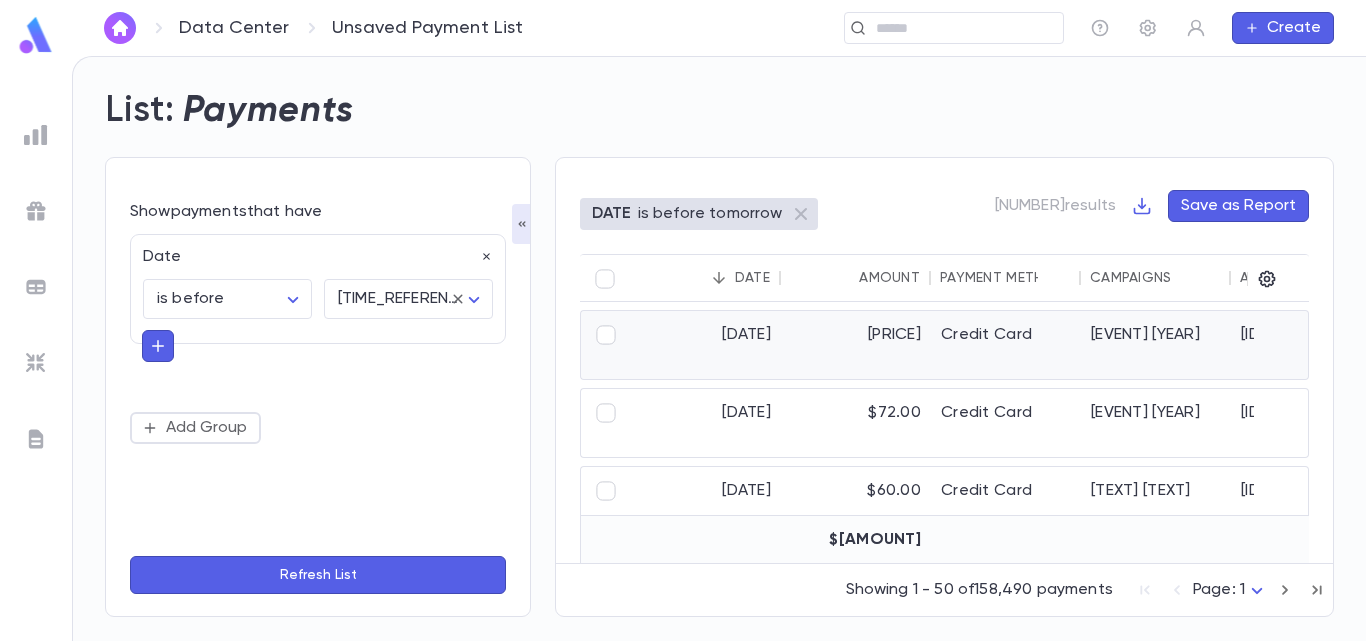 click on "Credit Card" at bounding box center [1006, 345] 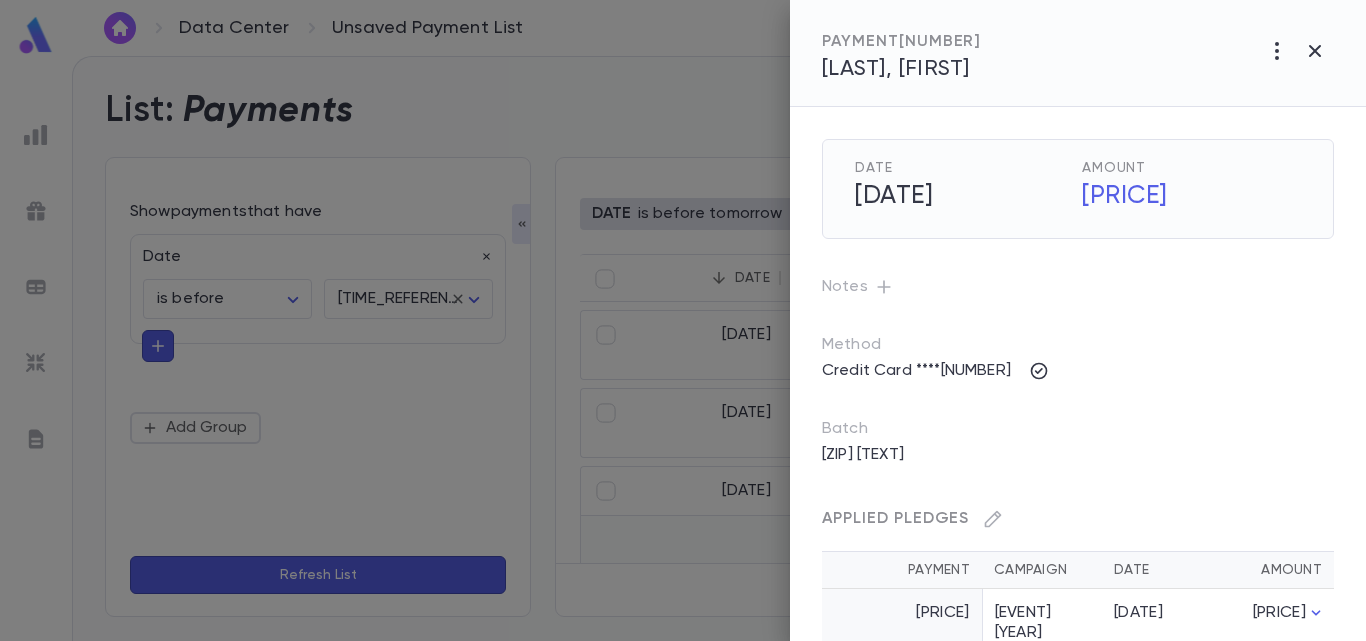 scroll, scrollTop: 184, scrollLeft: 0, axis: vertical 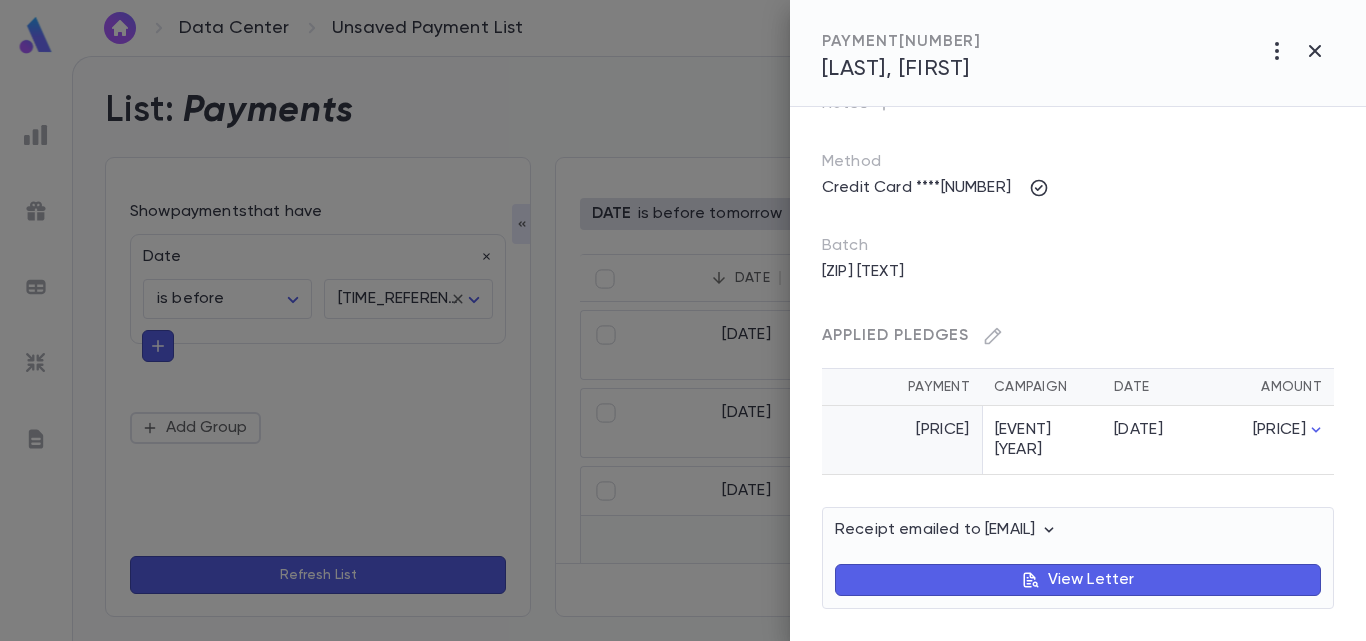 click on "[EVENT] [YEAR]" at bounding box center (1042, 440) 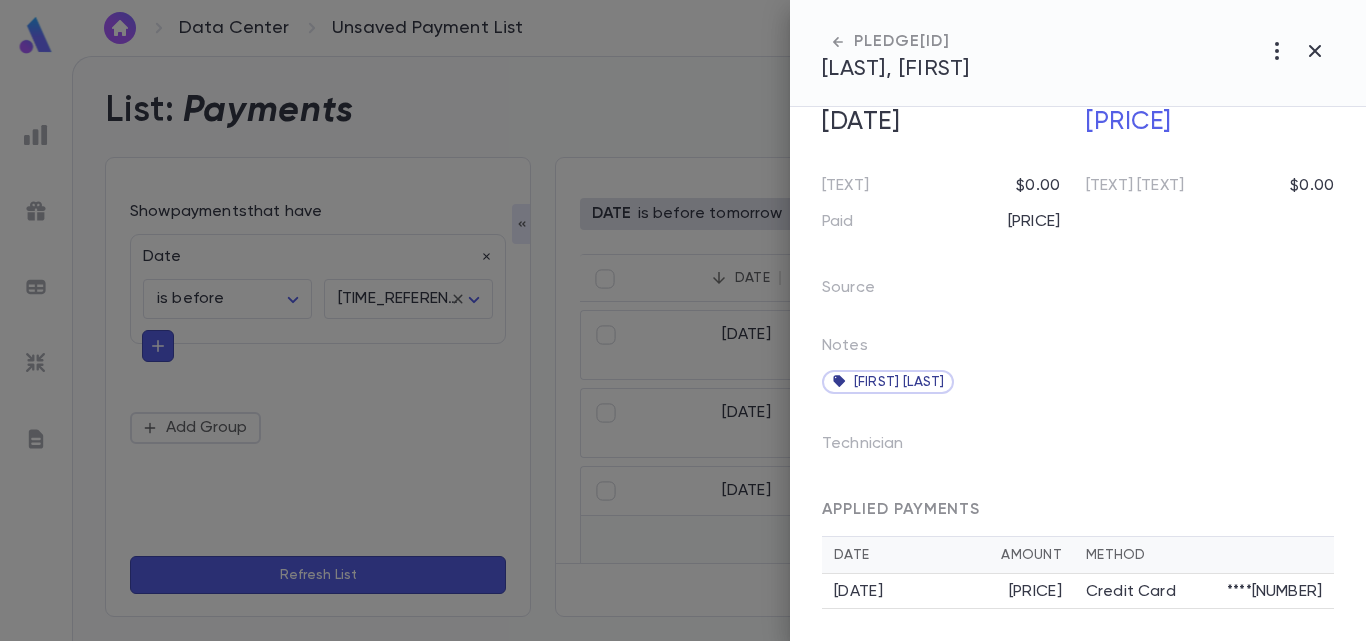 scroll, scrollTop: 0, scrollLeft: 0, axis: both 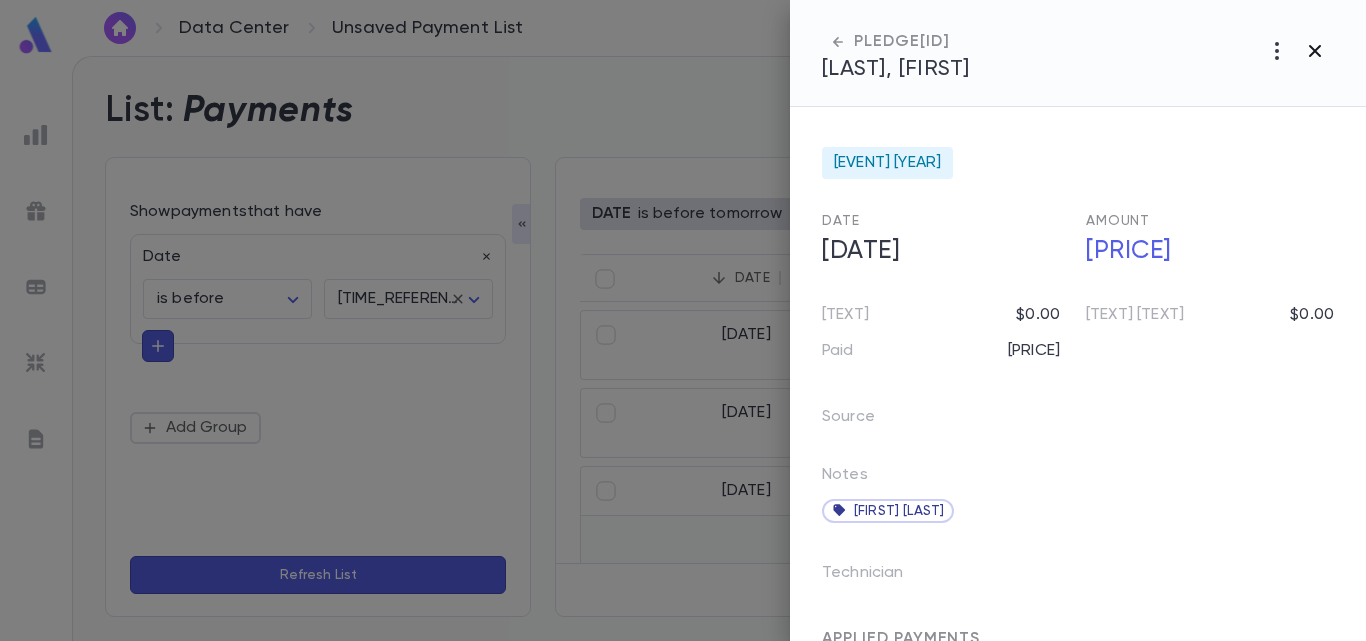 click at bounding box center (1277, 51) 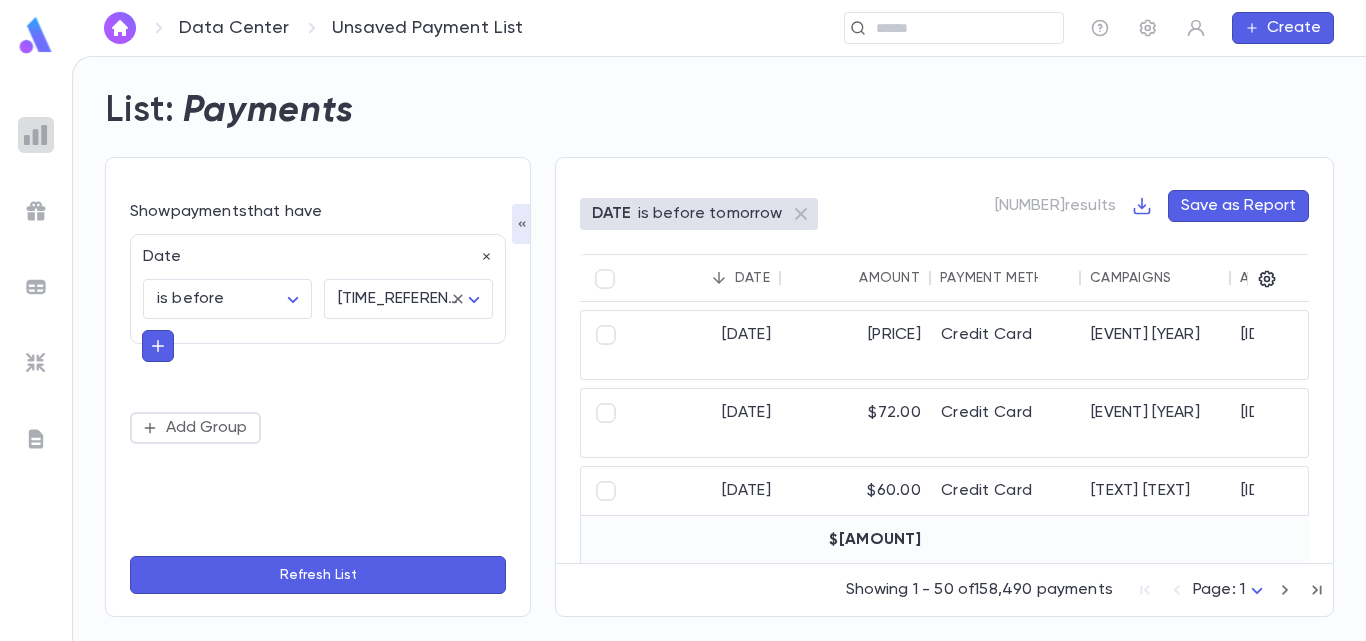 click at bounding box center (36, 135) 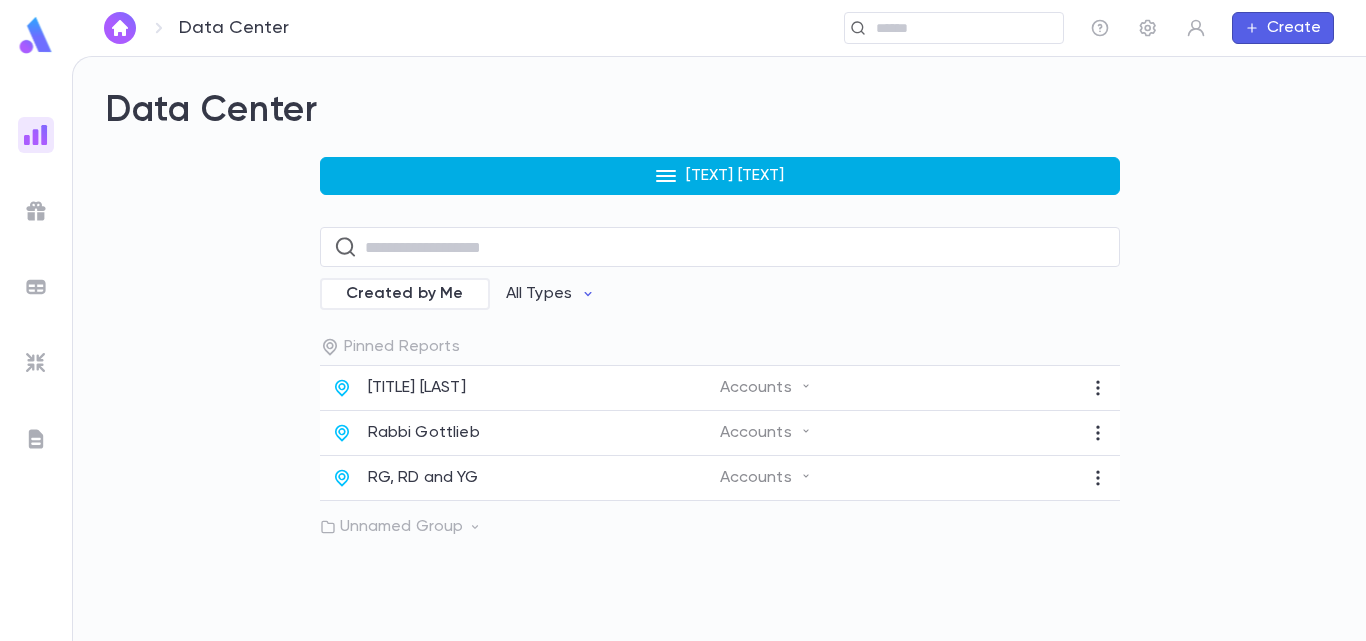 click on "[TEXT] [TEXT]" at bounding box center (720, 176) 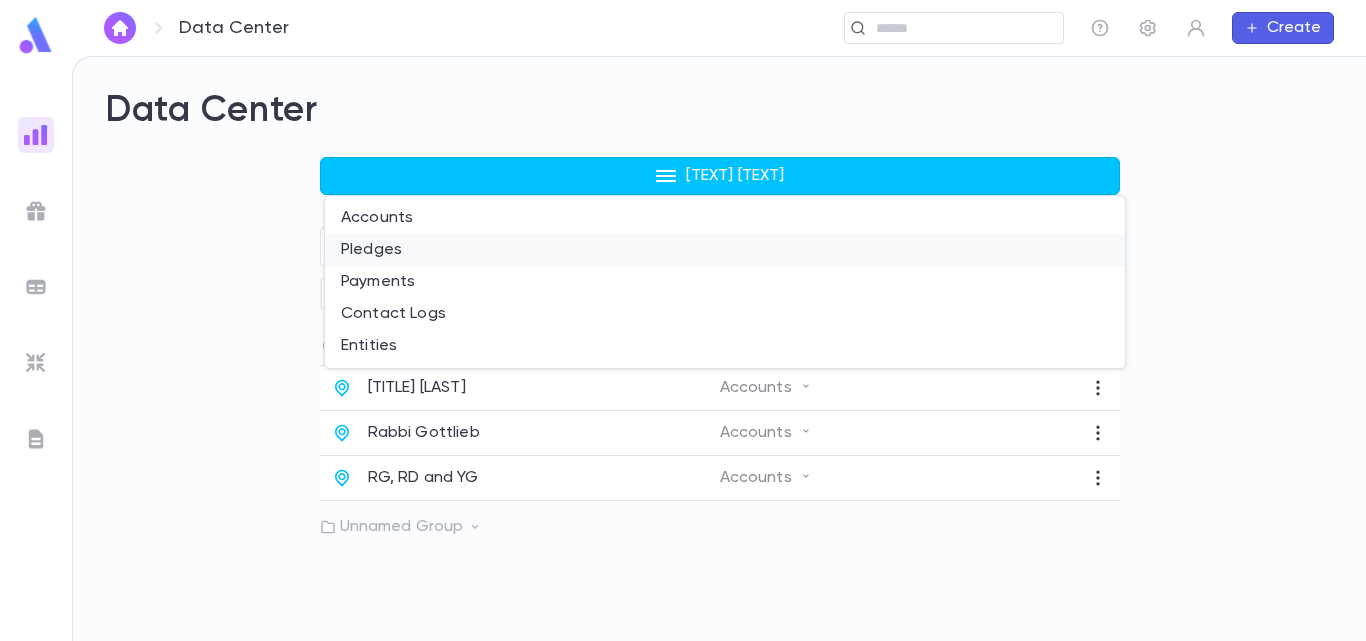 click on "Pledges" at bounding box center [725, 250] 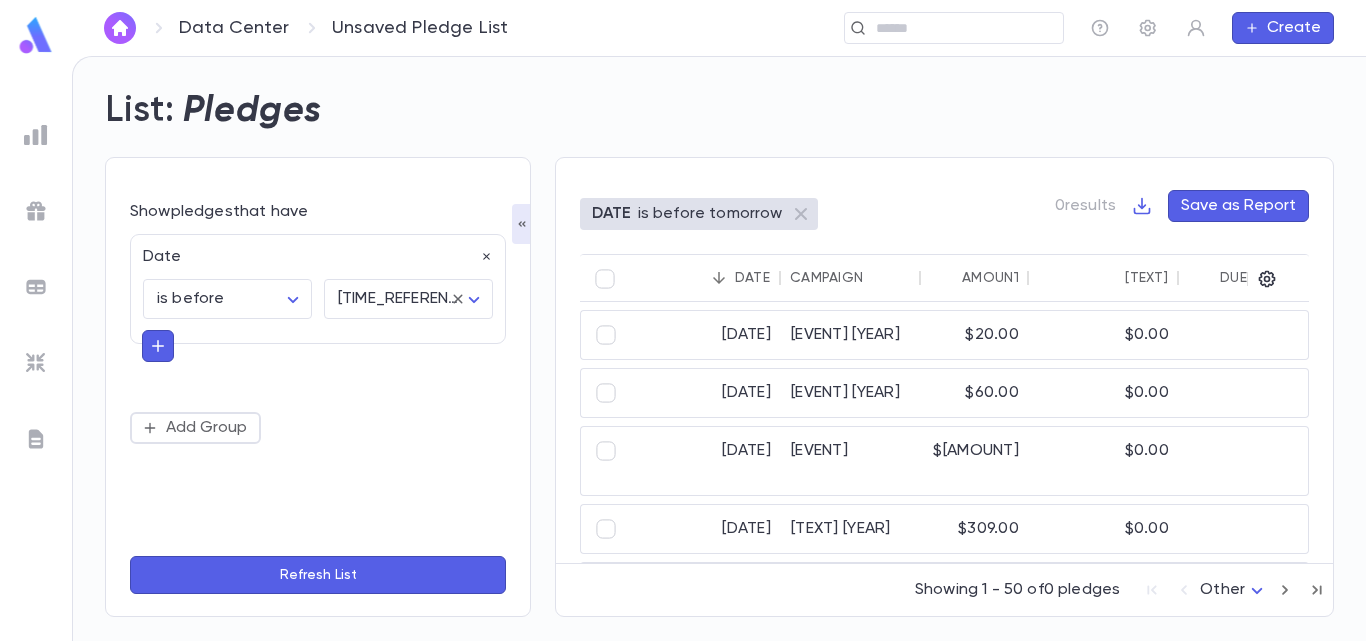 click at bounding box center (1274, 279) 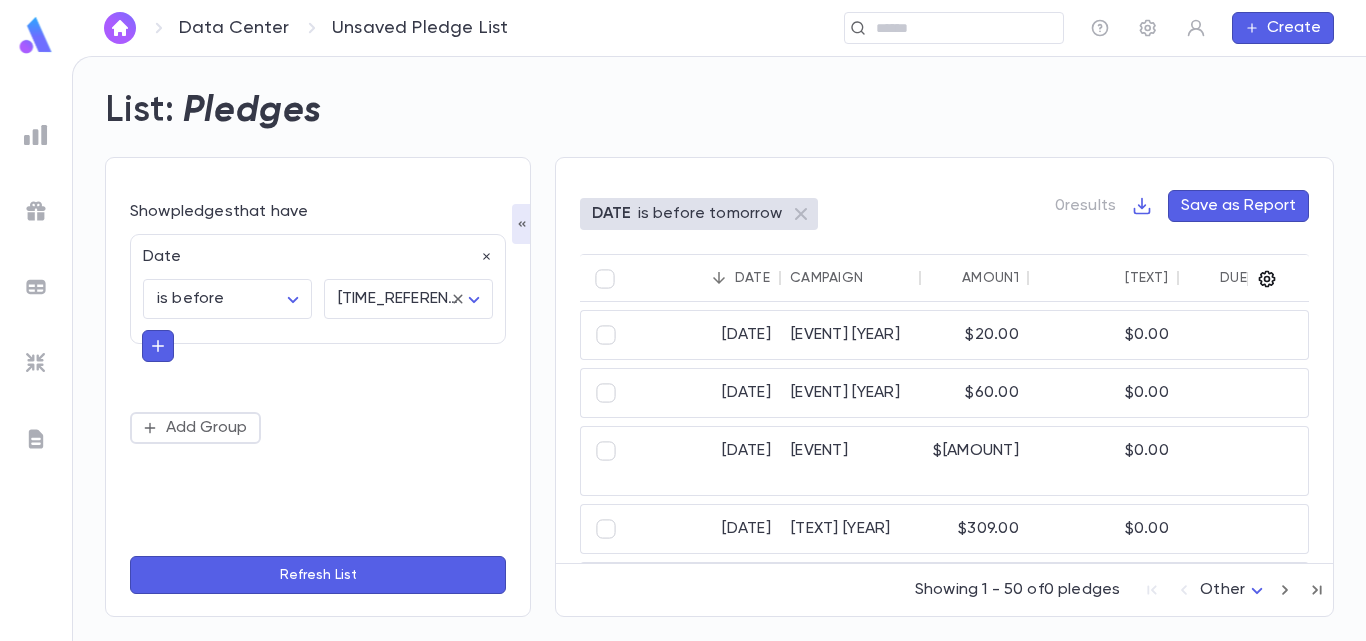click at bounding box center (1267, 279) 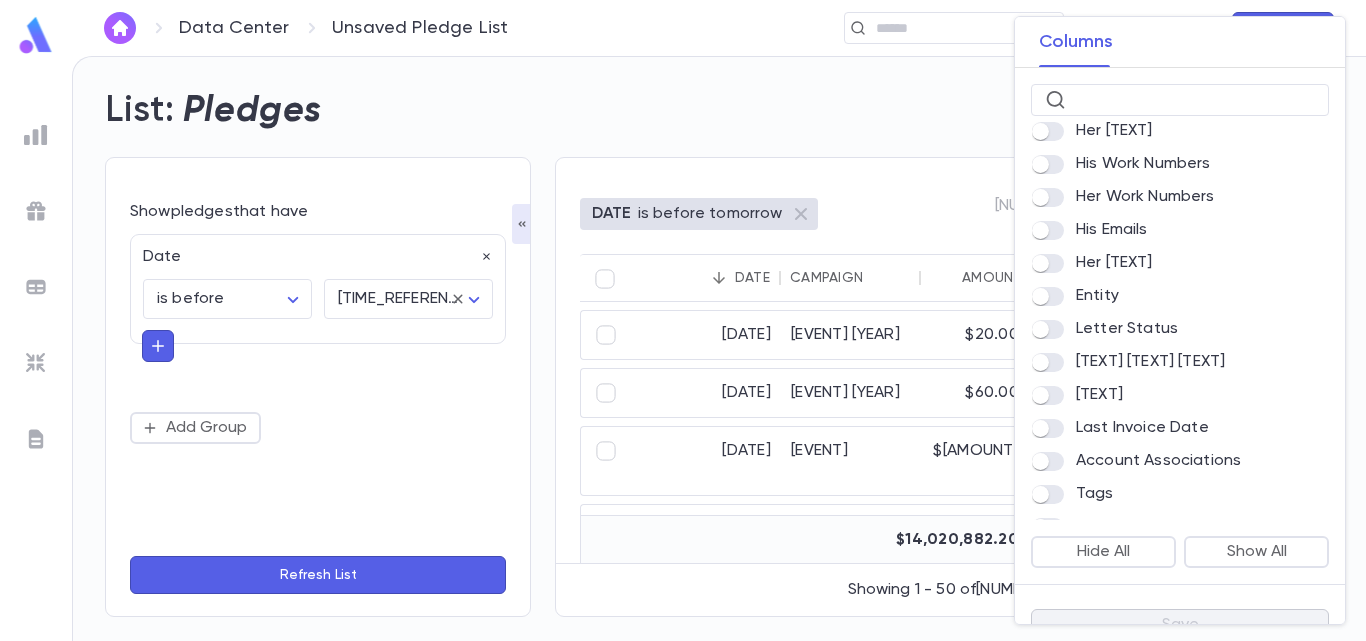 scroll, scrollTop: 1275, scrollLeft: 0, axis: vertical 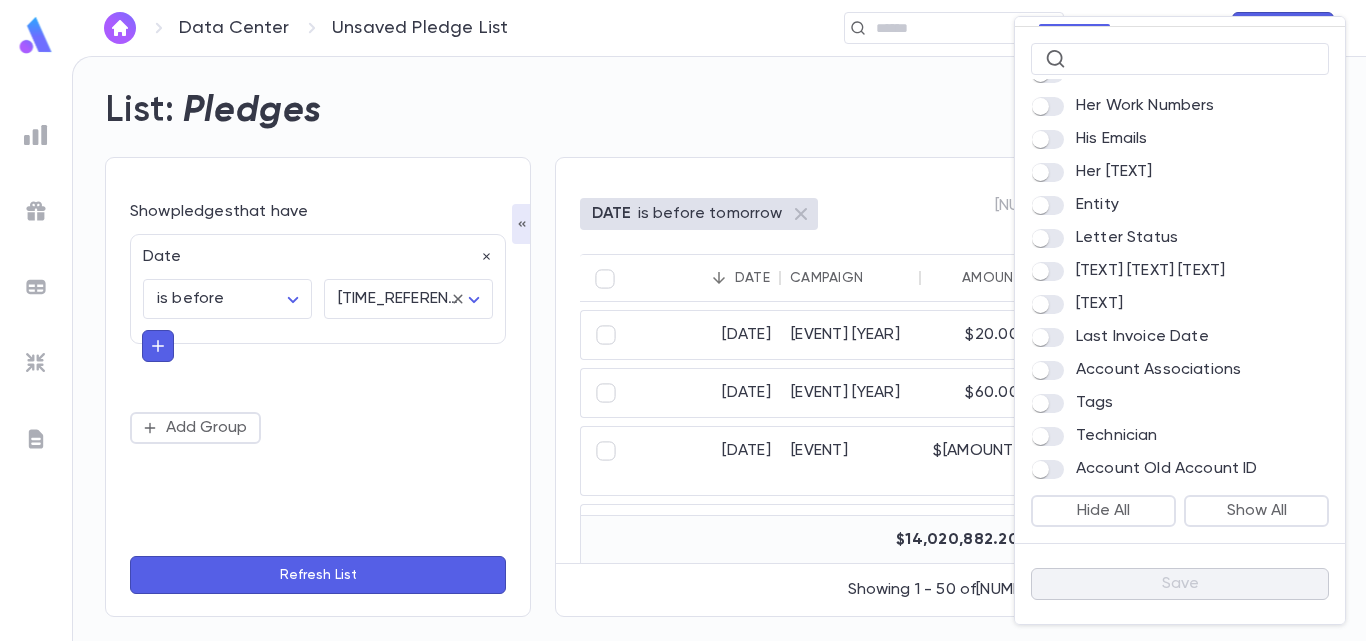 click at bounding box center [683, 320] 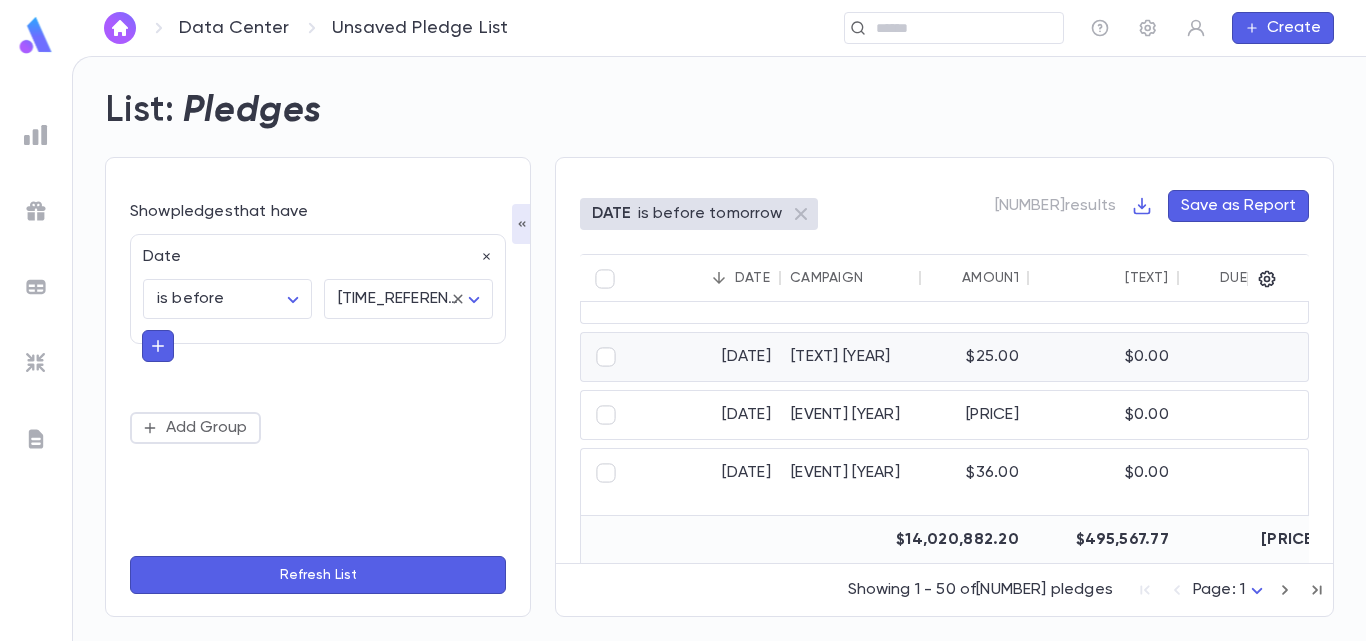 scroll, scrollTop: 0, scrollLeft: 0, axis: both 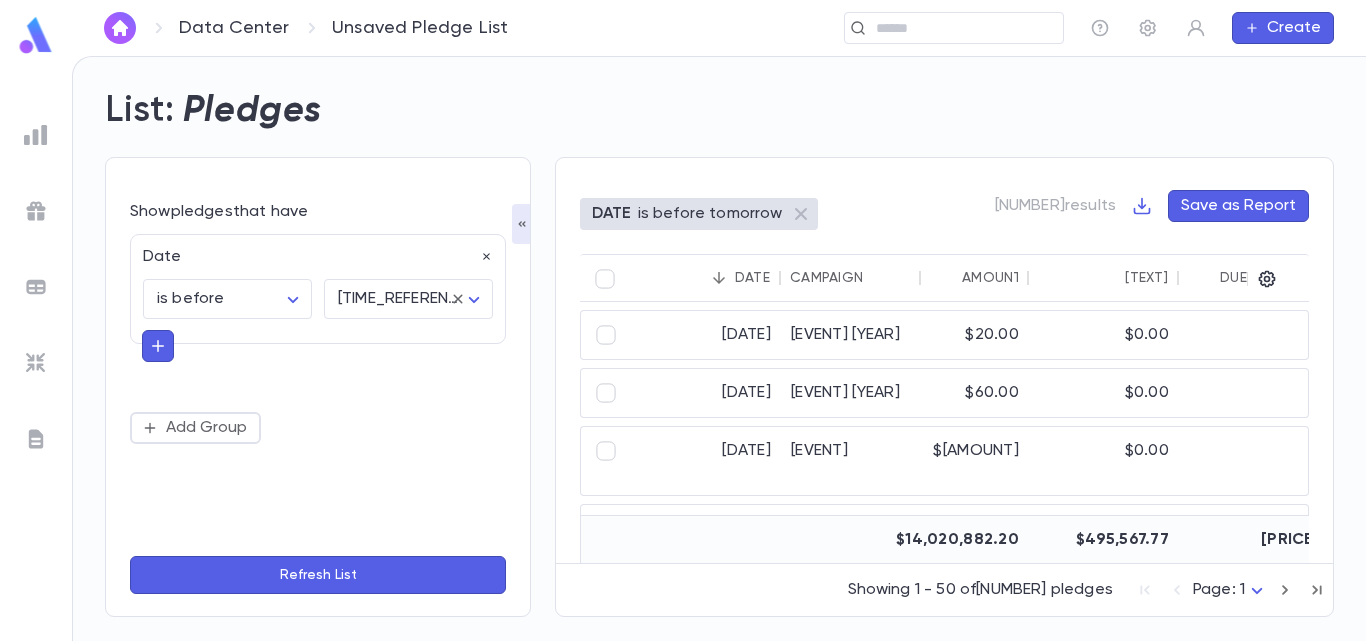 type 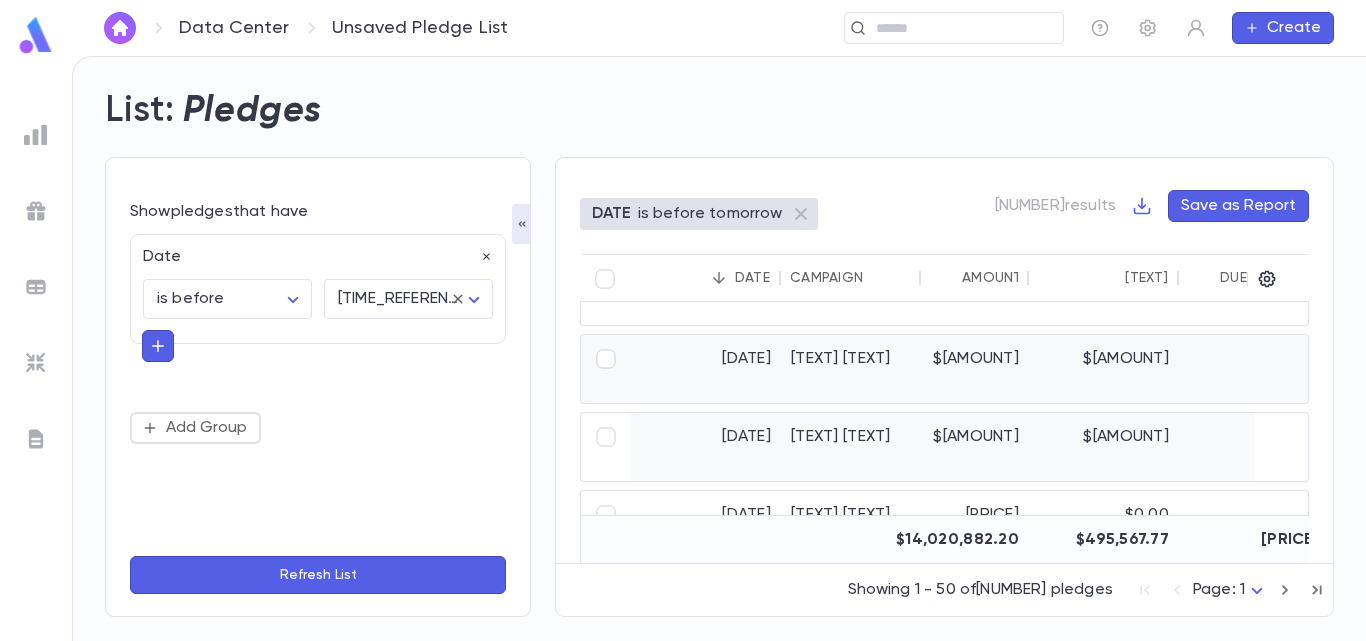 scroll, scrollTop: 700, scrollLeft: 0, axis: vertical 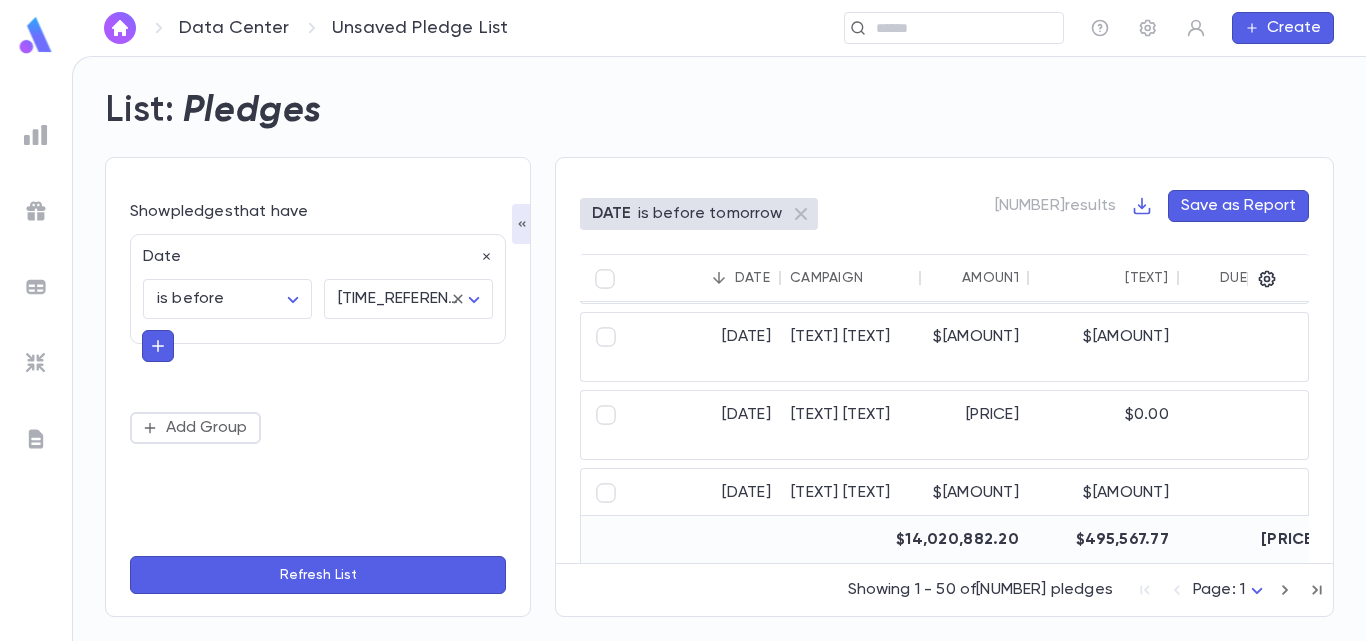 click on "Save as Report" at bounding box center [1220, 206] 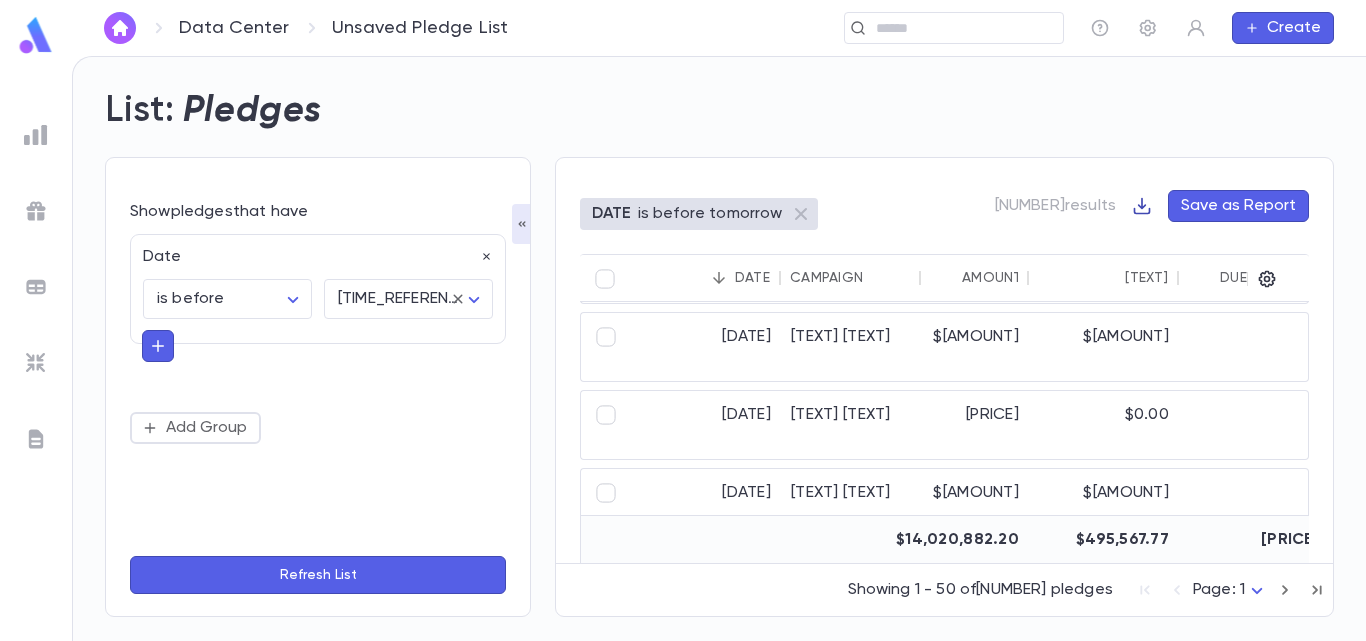 click at bounding box center (1142, 206) 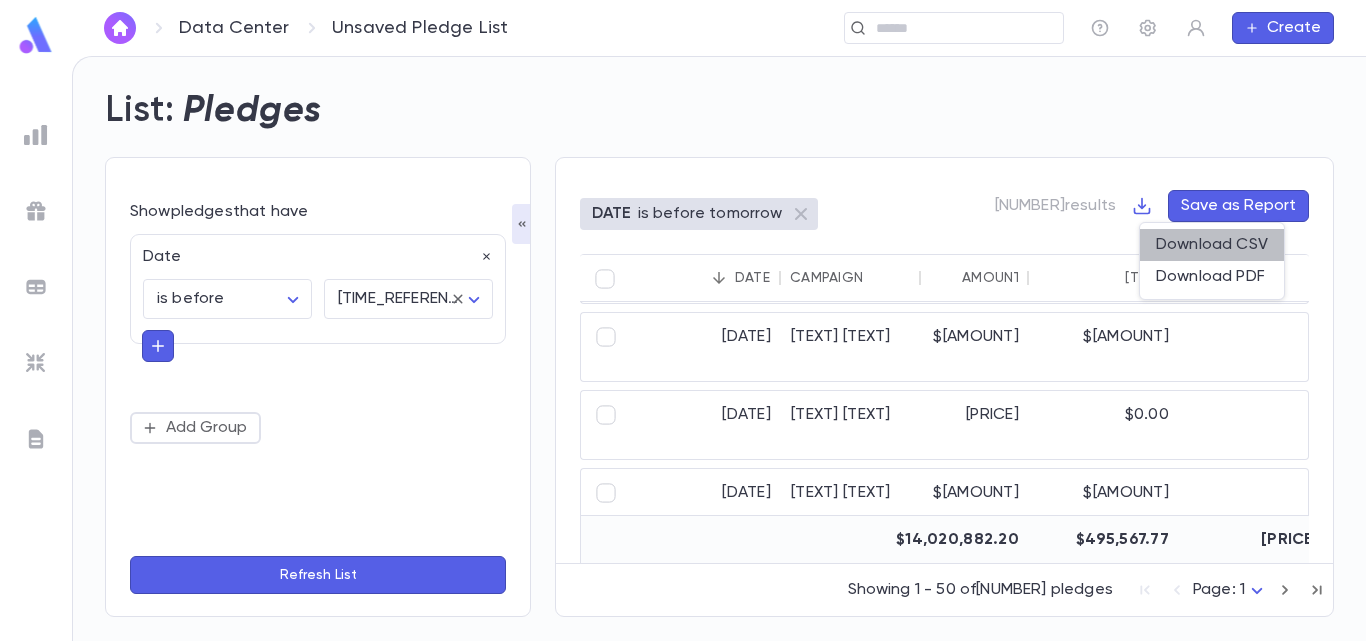 click on "Download CSV" at bounding box center (1212, 245) 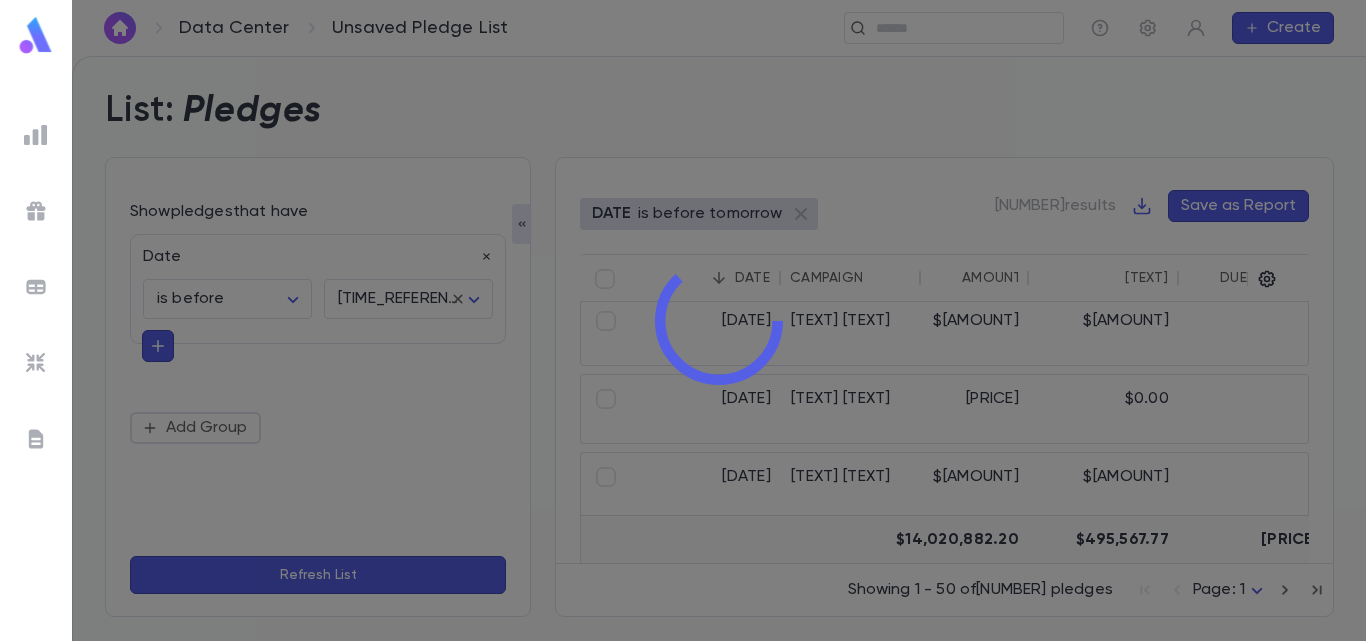 click at bounding box center (719, 320) 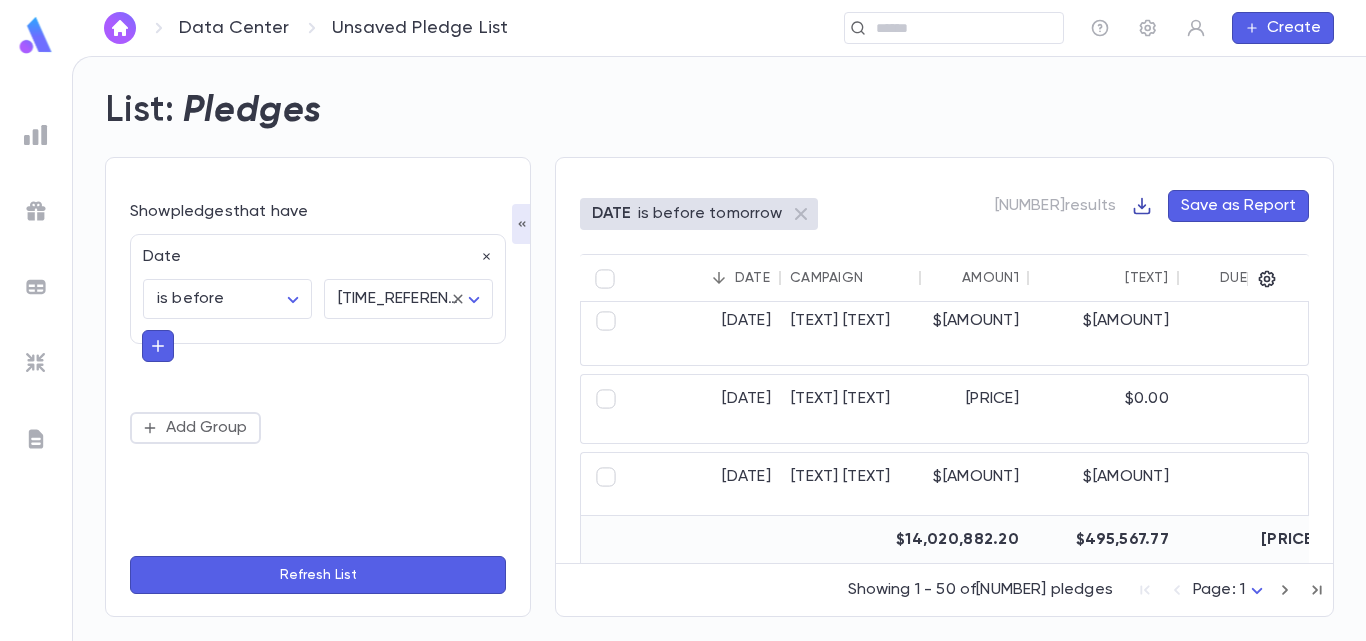 click at bounding box center [1142, 206] 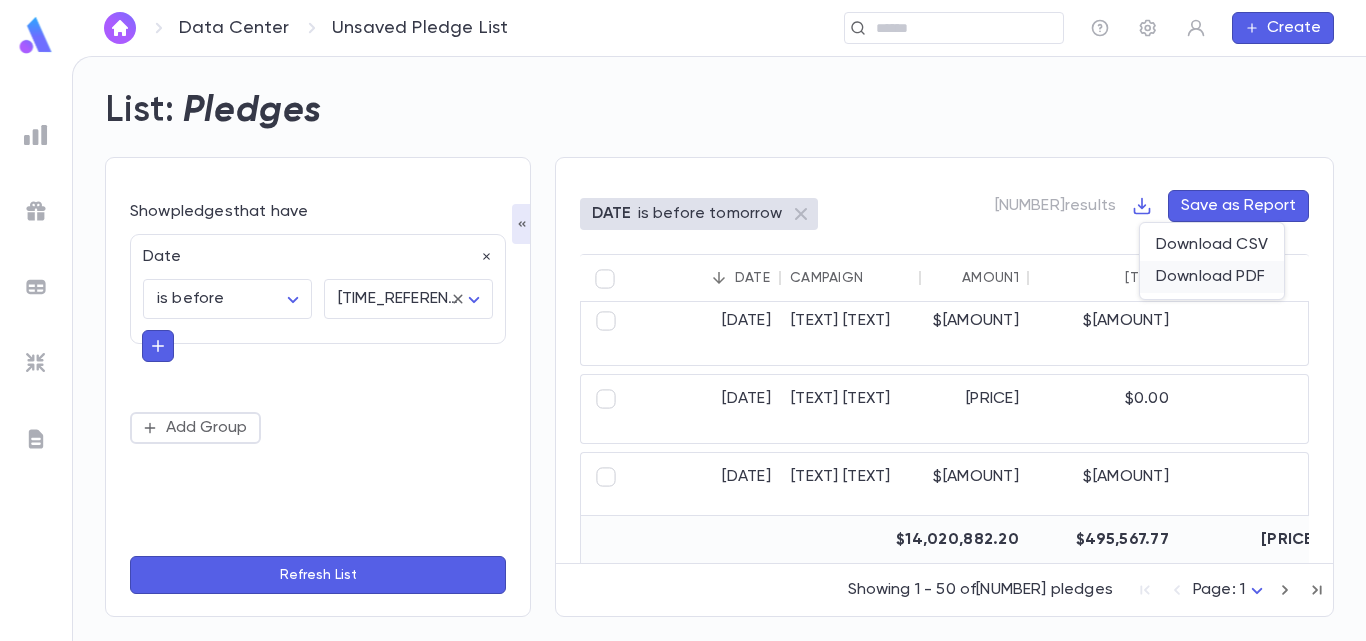 click on "Download PDF" at bounding box center [1212, 277] 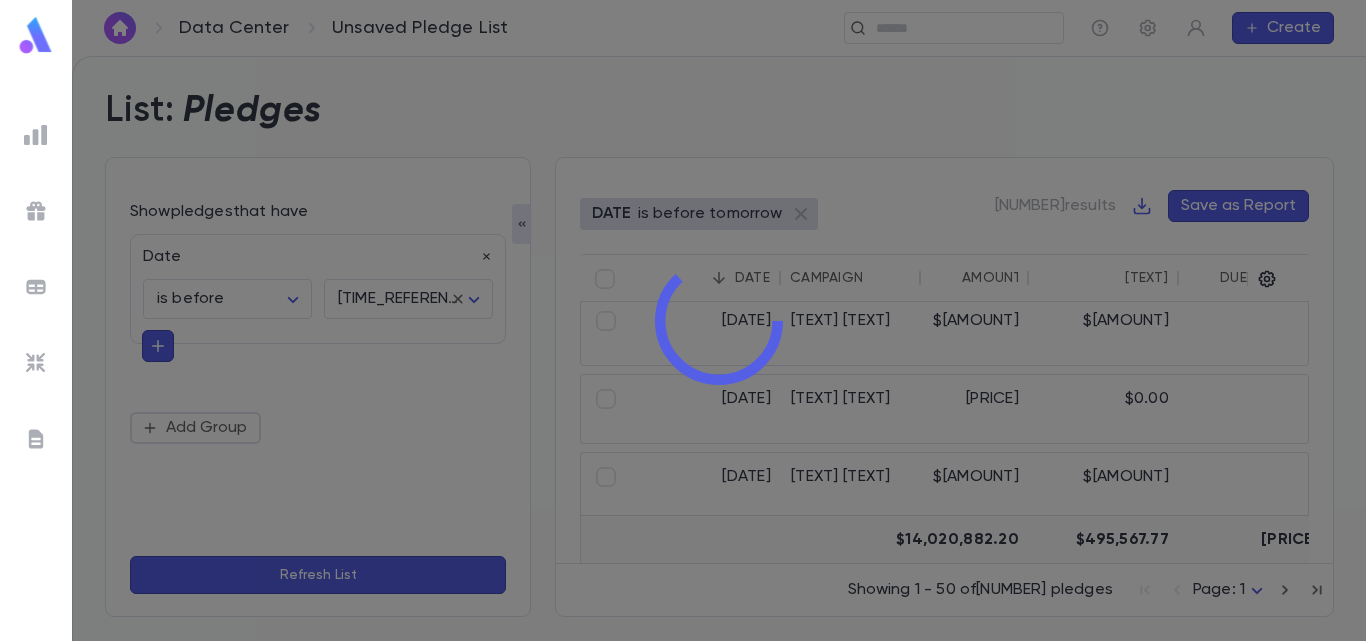 type 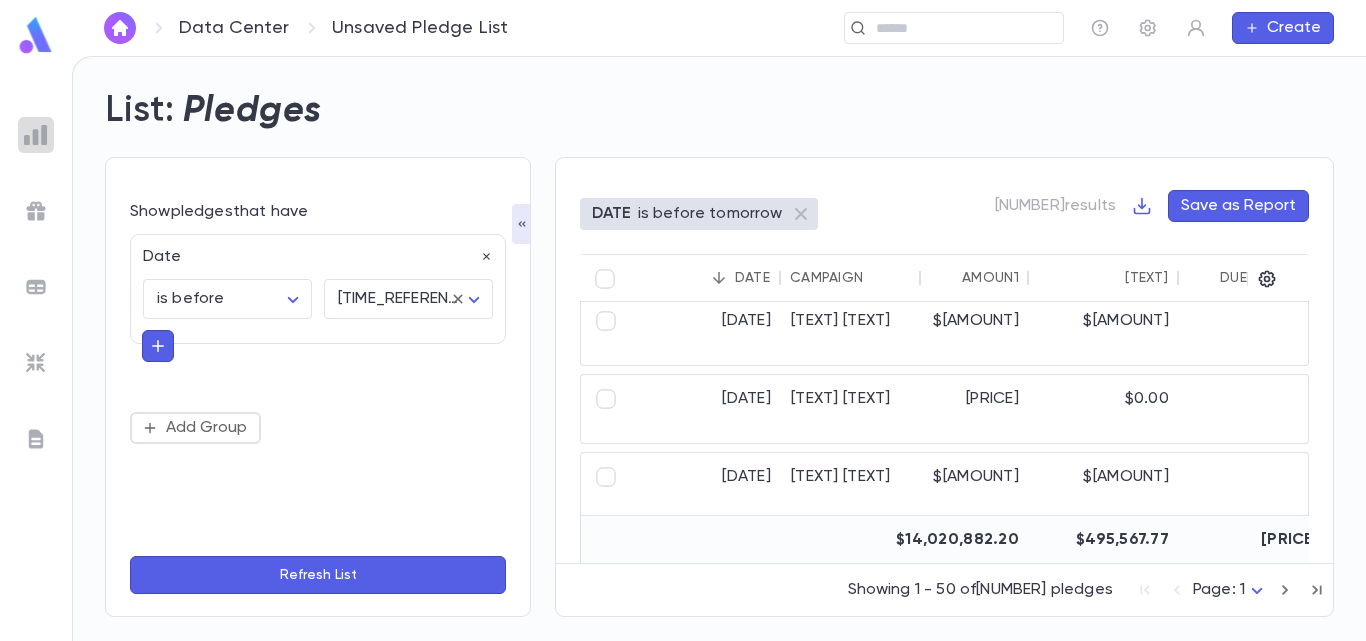 click at bounding box center [36, 135] 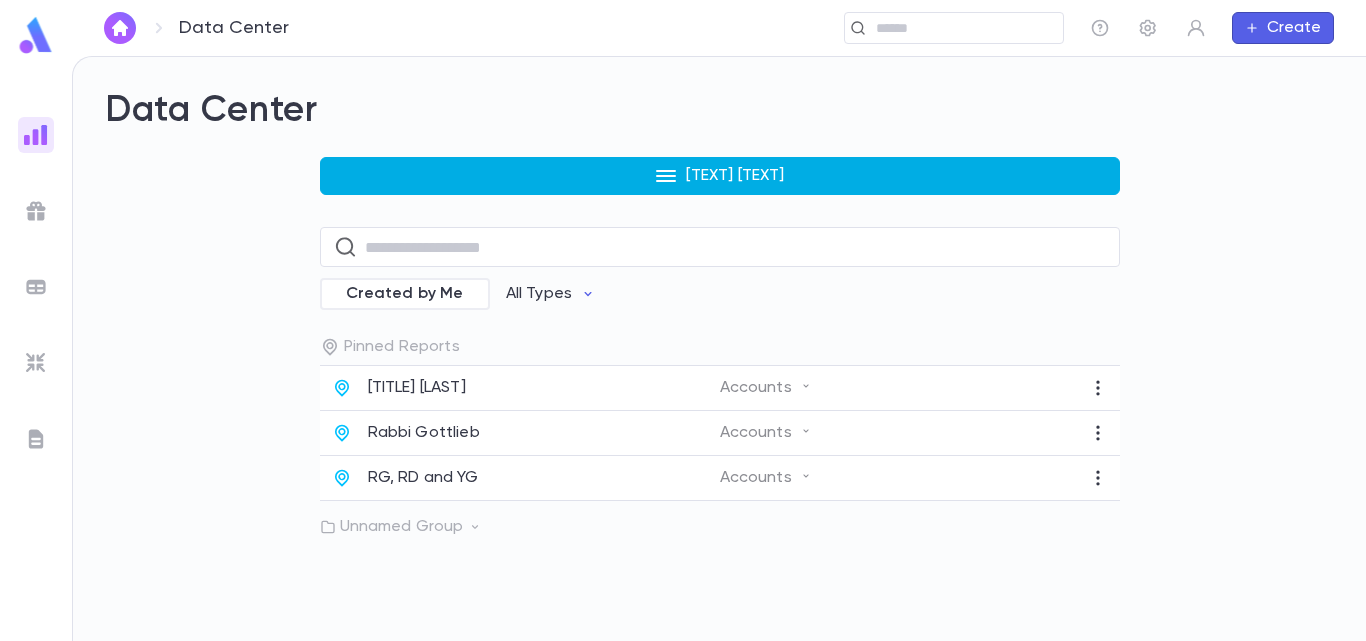 click on "[TEXT] [TEXT]" at bounding box center [735, 176] 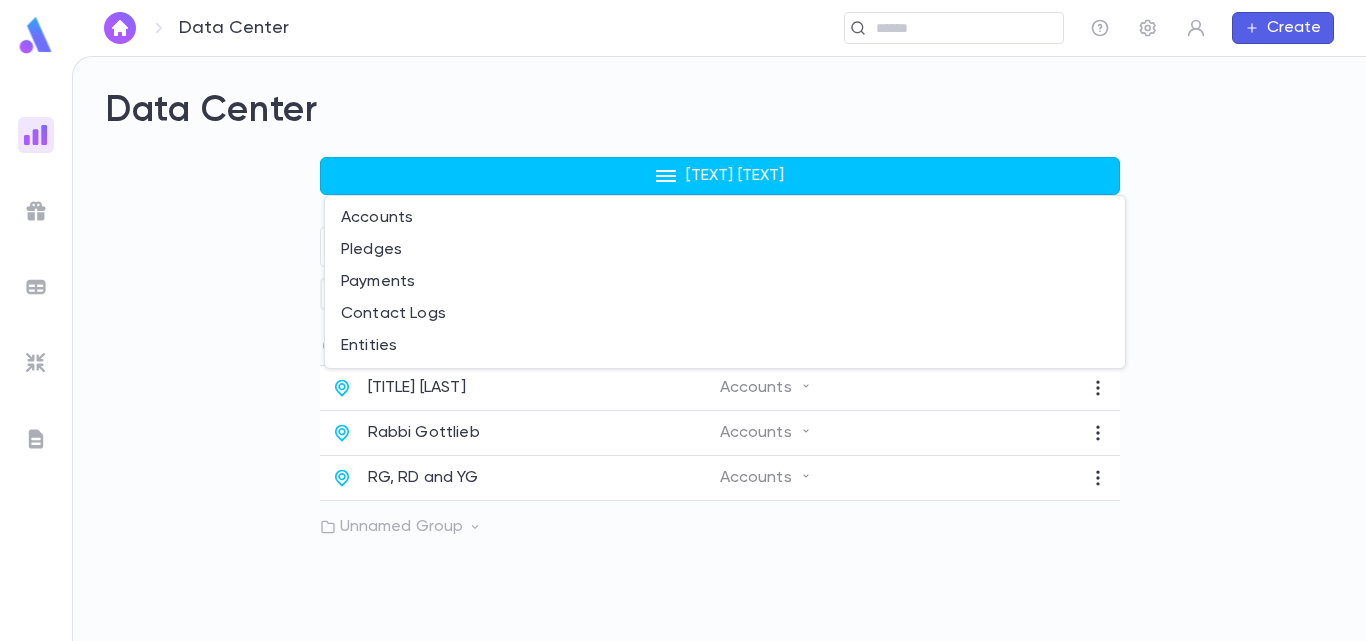 click at bounding box center (683, 320) 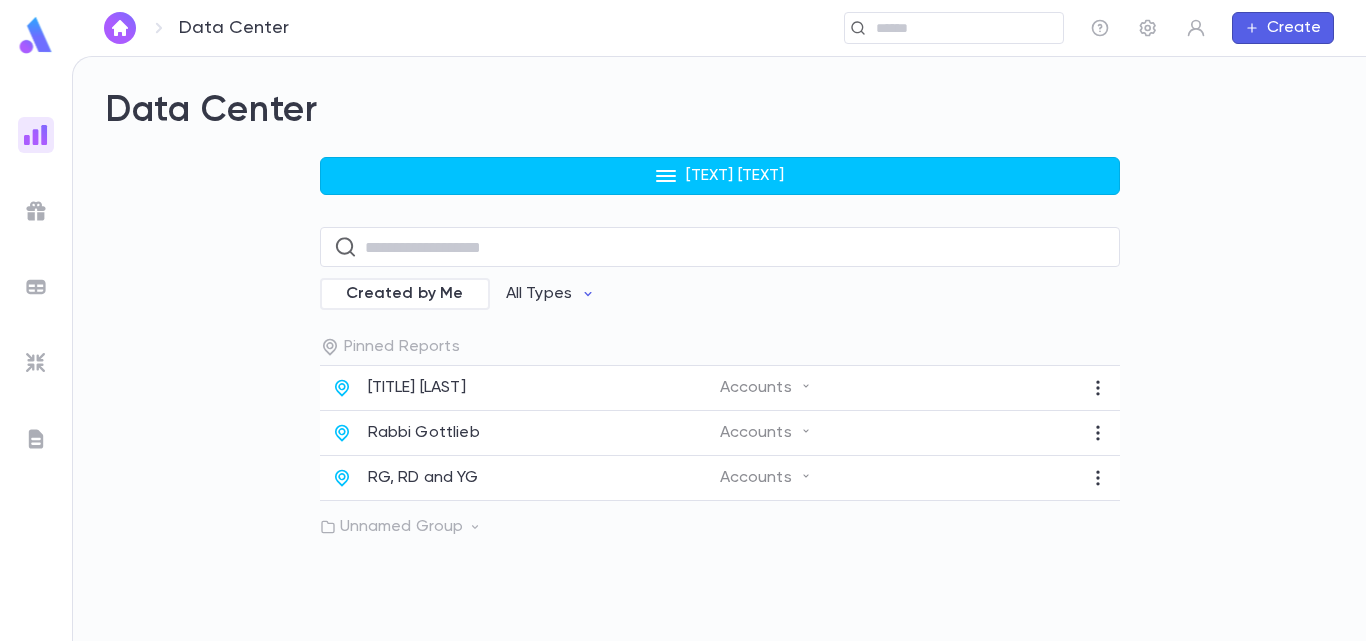 click at bounding box center (36, 211) 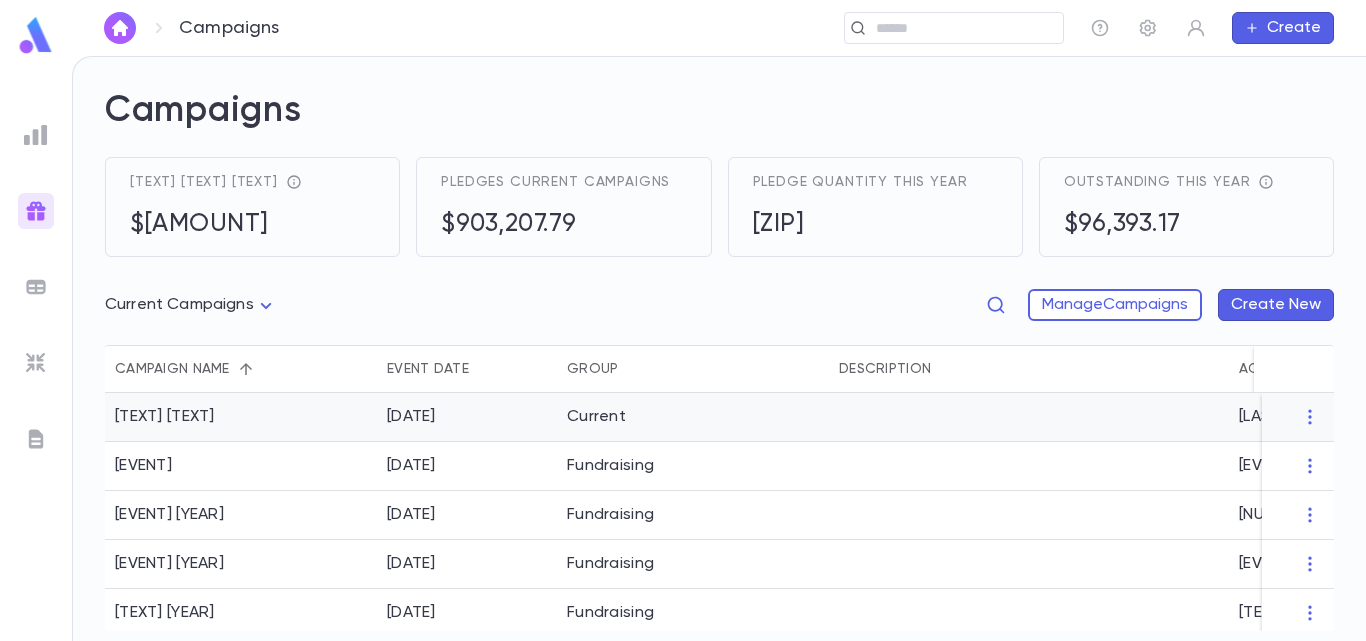 click on "Current" at bounding box center [693, 417] 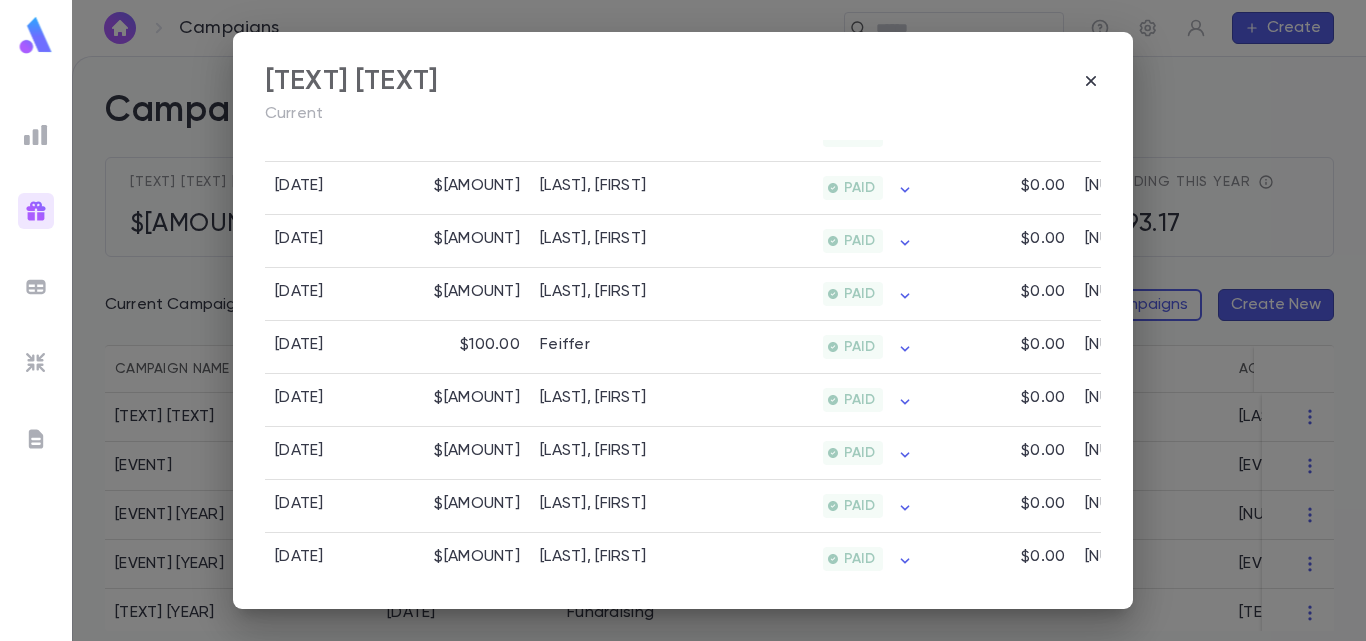scroll, scrollTop: 0, scrollLeft: 0, axis: both 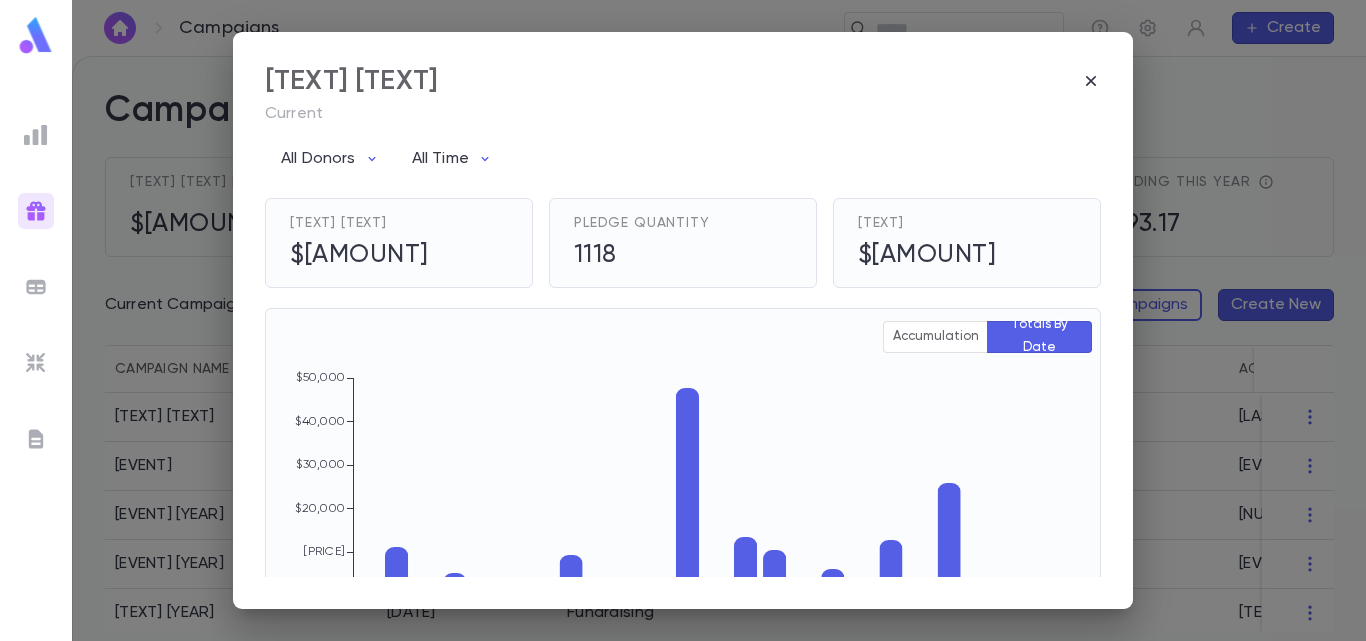 drag, startPoint x: 1092, startPoint y: 196, endPoint x: 1104, endPoint y: 241, distance: 46.572525 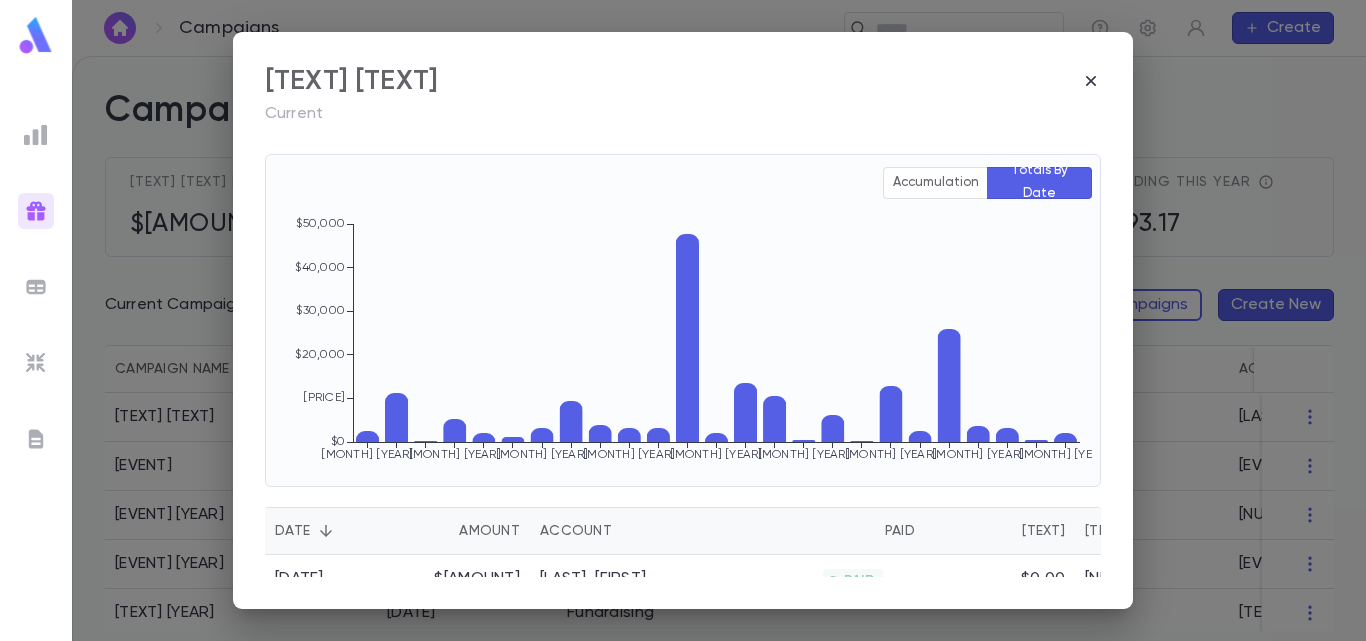 scroll, scrollTop: 0, scrollLeft: 0, axis: both 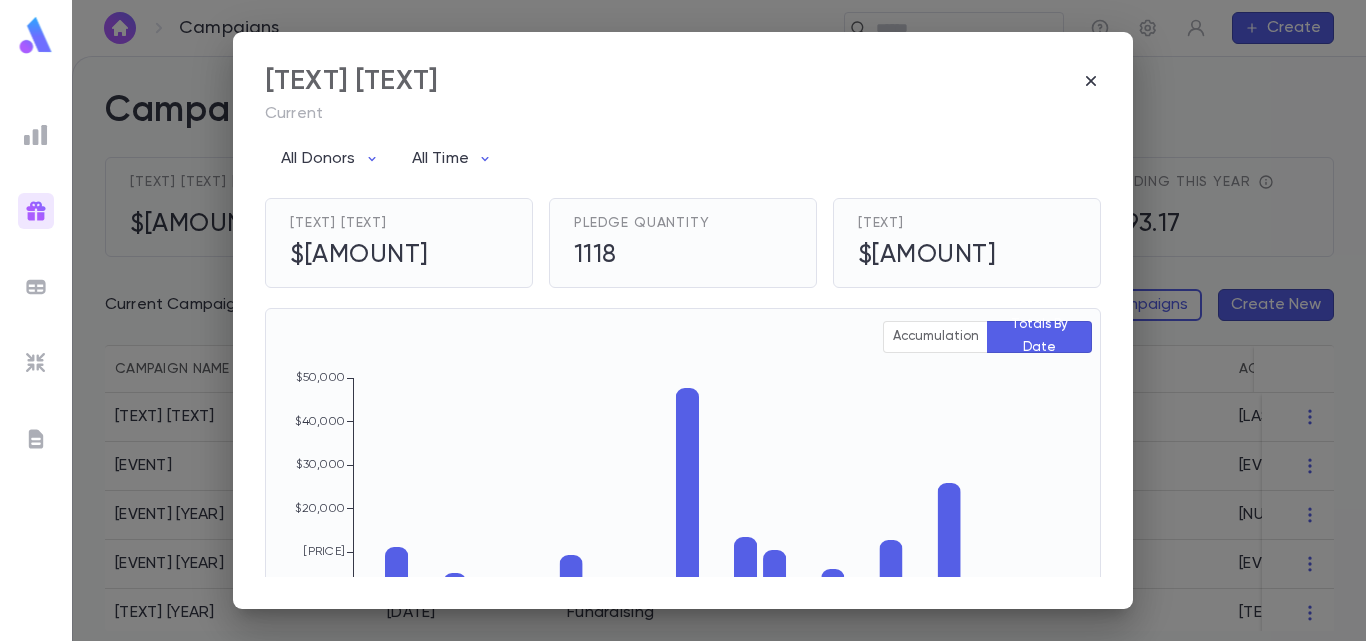 click on "$[AMOUNT]" at bounding box center (642, 256) 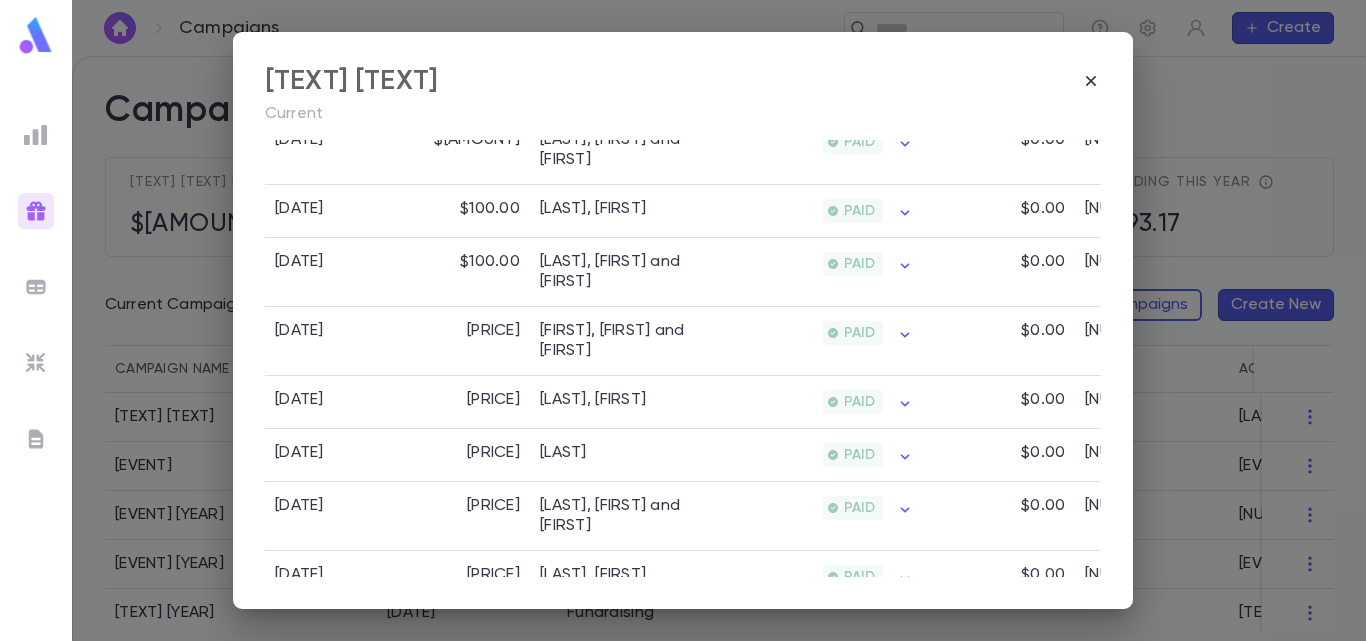 scroll, scrollTop: 1597, scrollLeft: 0, axis: vertical 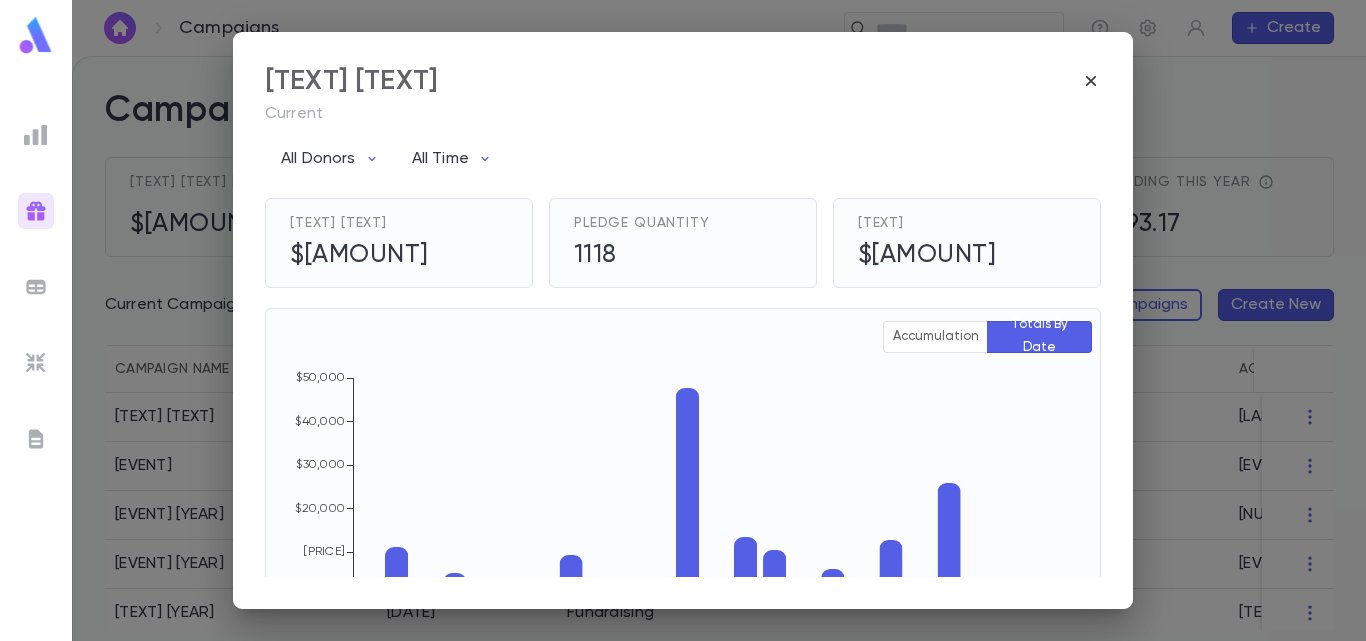 drag, startPoint x: 480, startPoint y: 72, endPoint x: 260, endPoint y: 83, distance: 220.27483 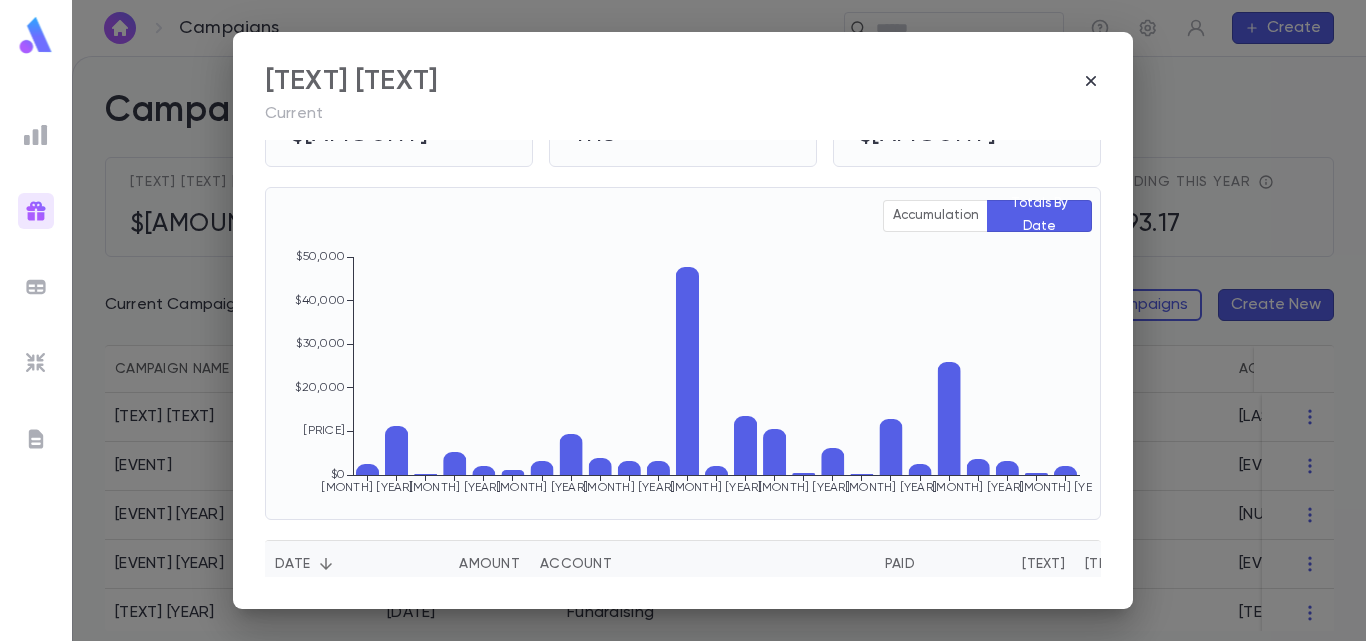 scroll, scrollTop: 0, scrollLeft: 0, axis: both 